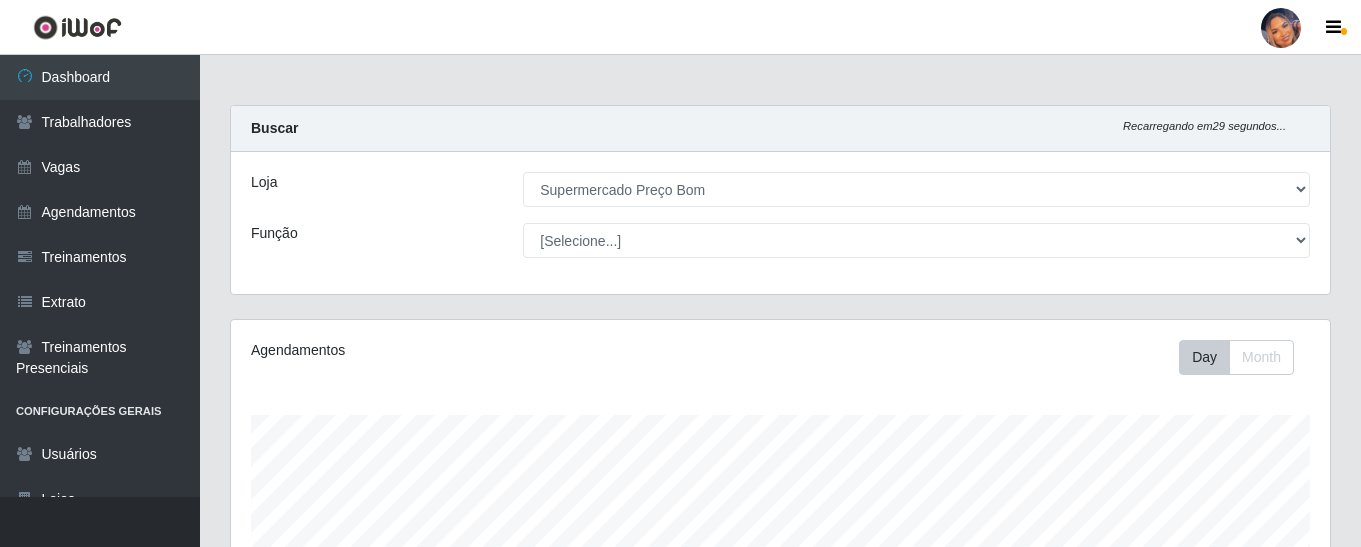 select on "169" 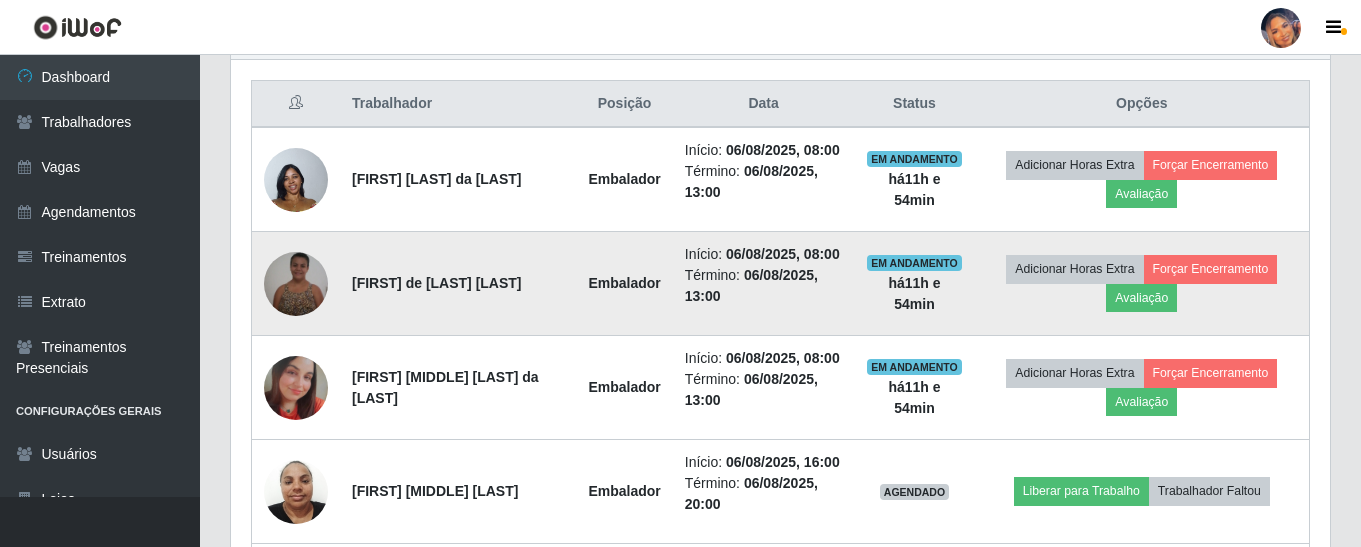 scroll, scrollTop: 999585, scrollLeft: 998901, axis: both 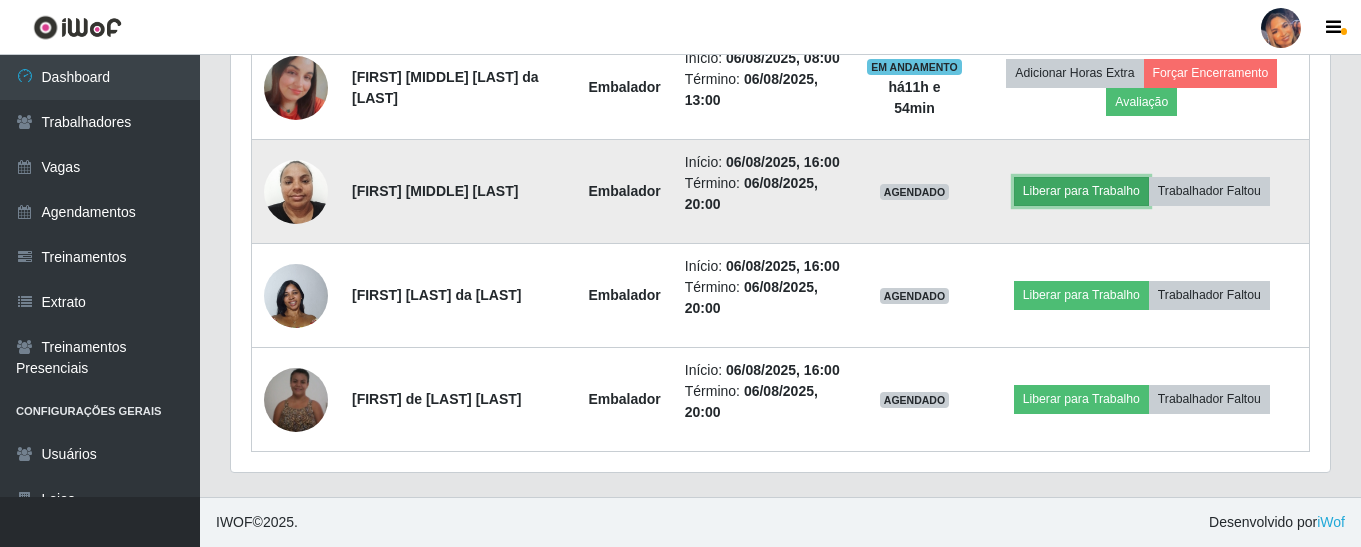 click on "Liberar para Trabalho" at bounding box center [1081, 191] 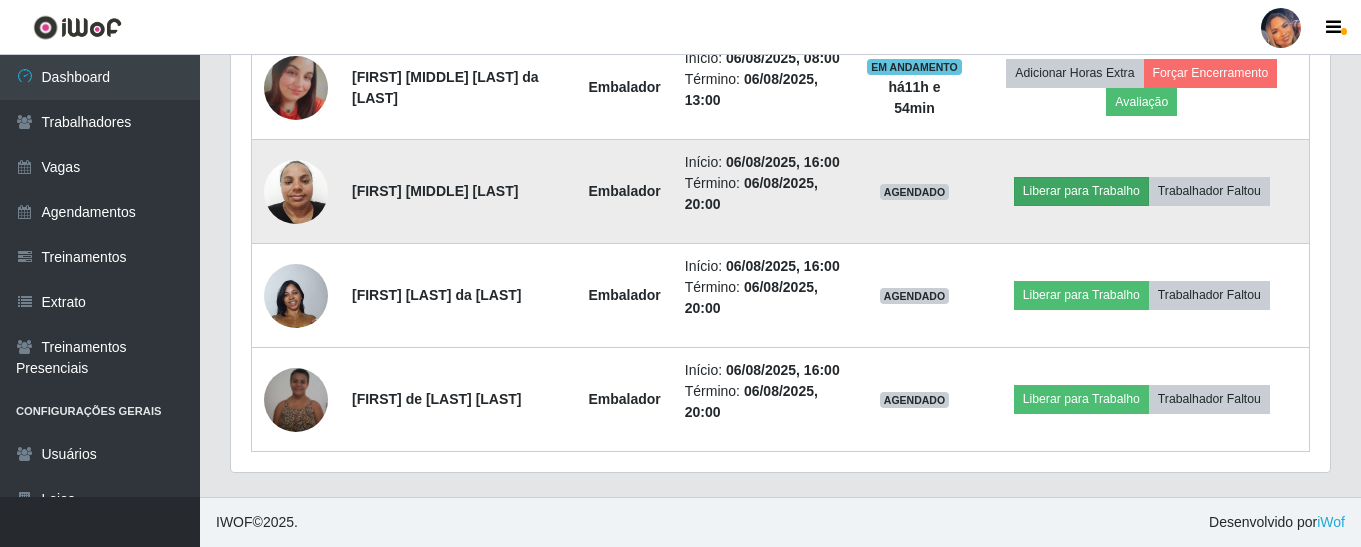 scroll, scrollTop: 999585, scrollLeft: 998911, axis: both 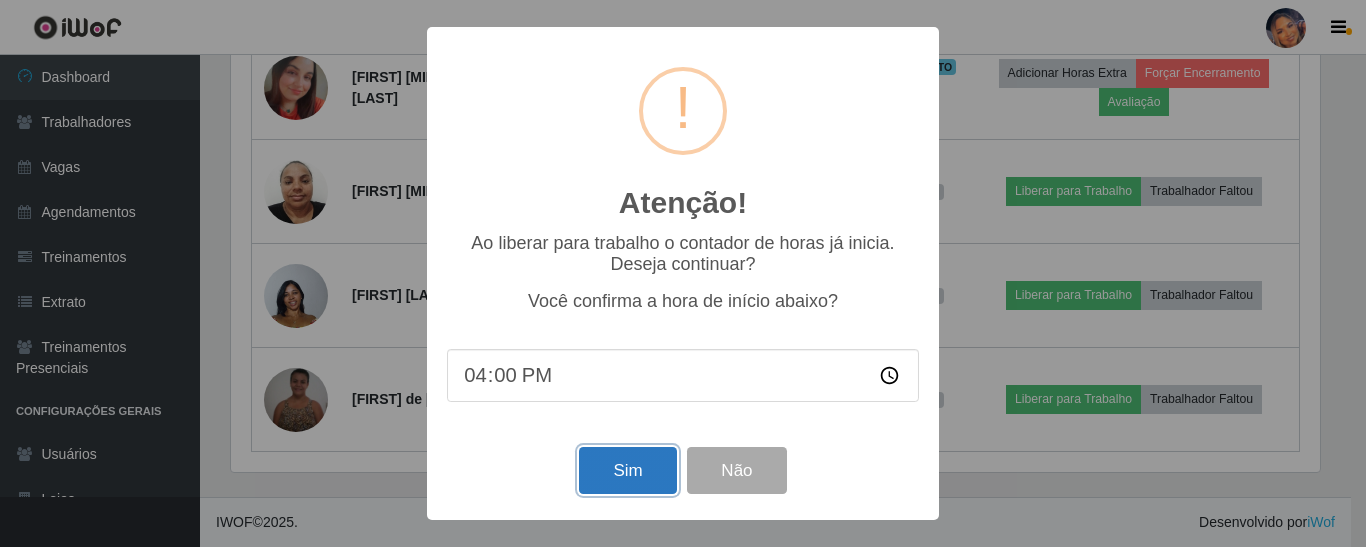 click on "Sim" at bounding box center [627, 470] 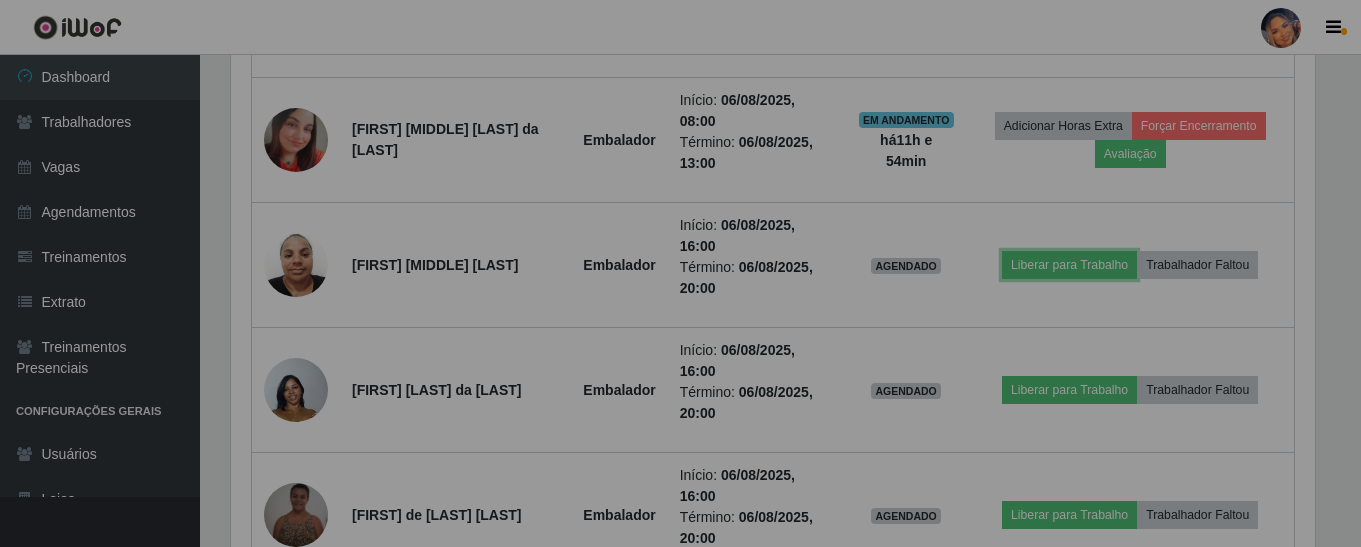 scroll, scrollTop: 999585, scrollLeft: 998901, axis: both 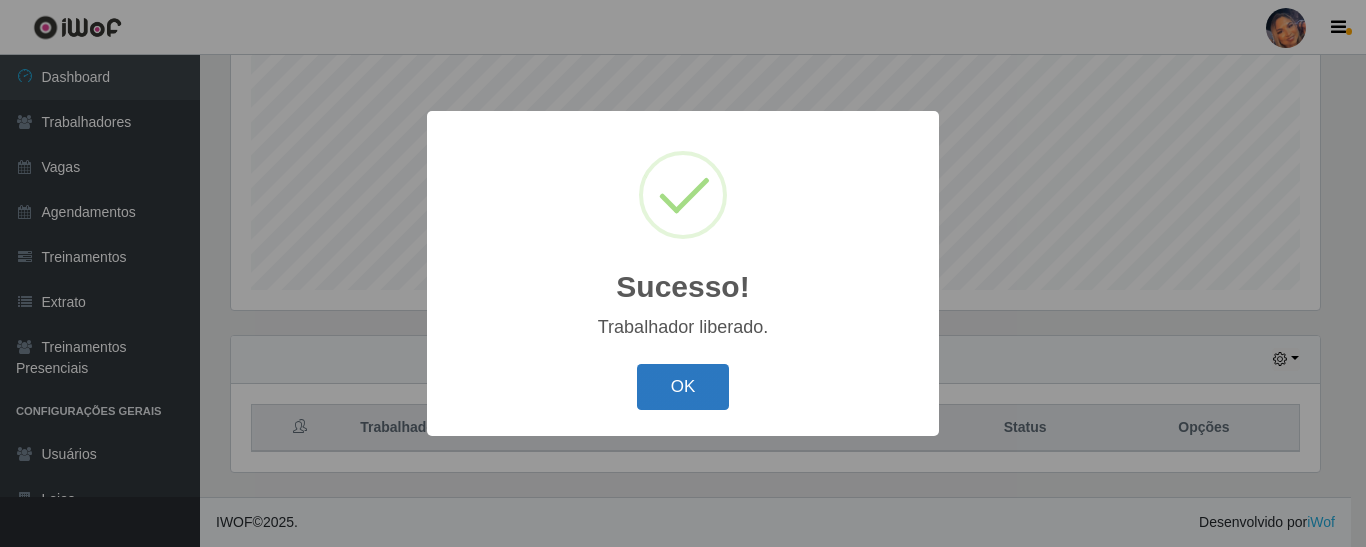 click on "OK" at bounding box center [683, 387] 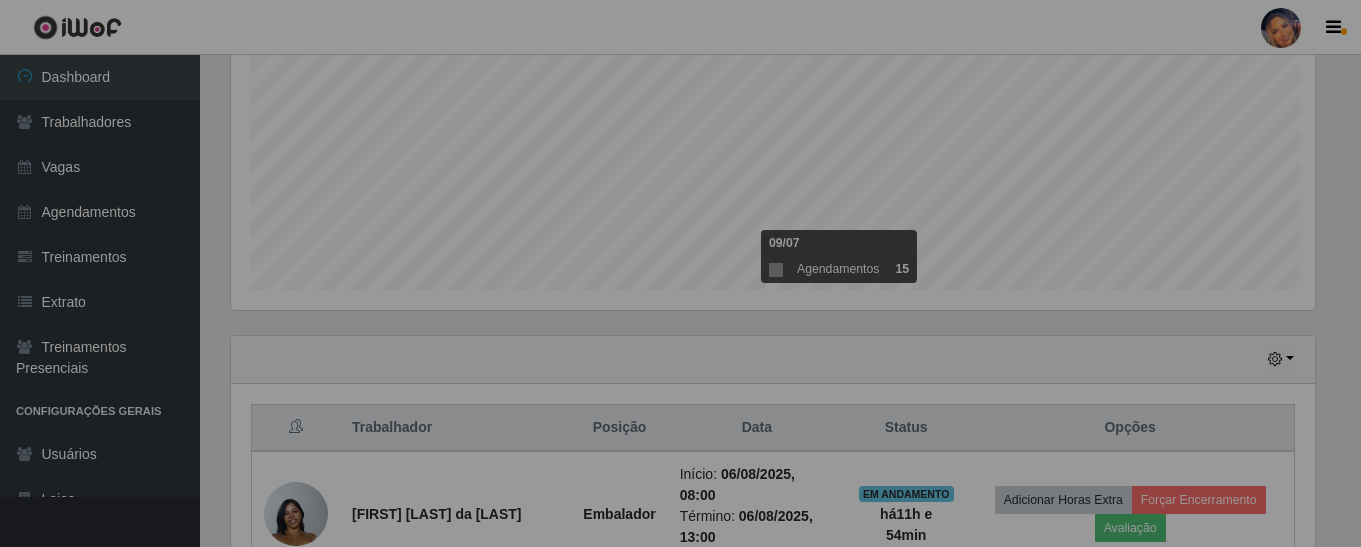 scroll, scrollTop: 999585, scrollLeft: 998901, axis: both 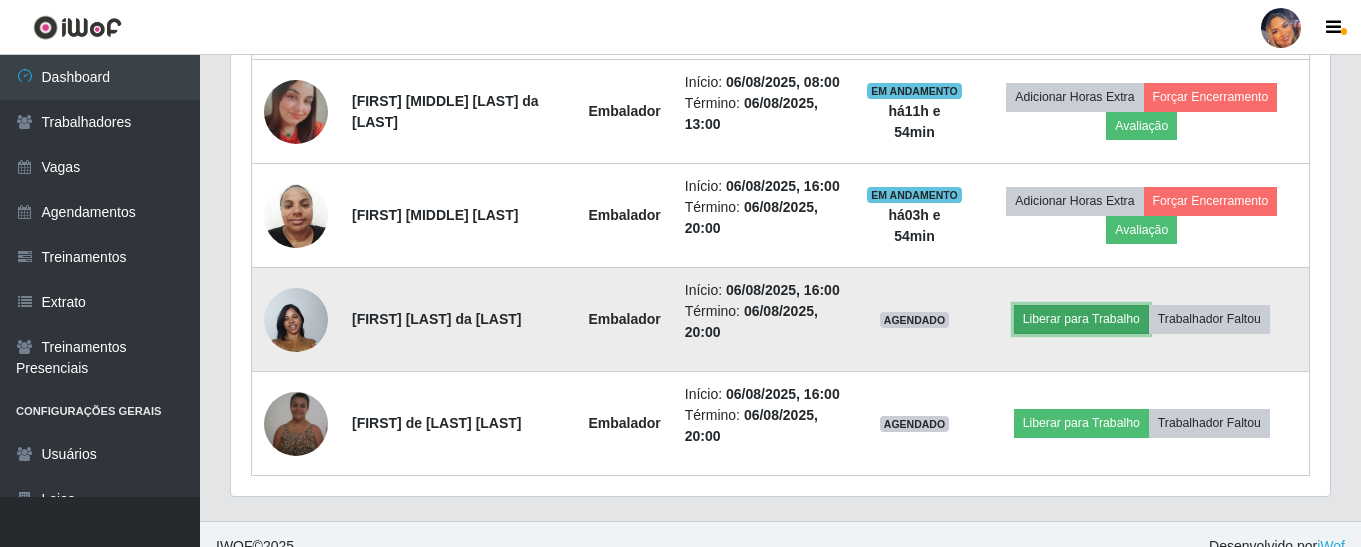 click on "Liberar para Trabalho" at bounding box center (1081, 319) 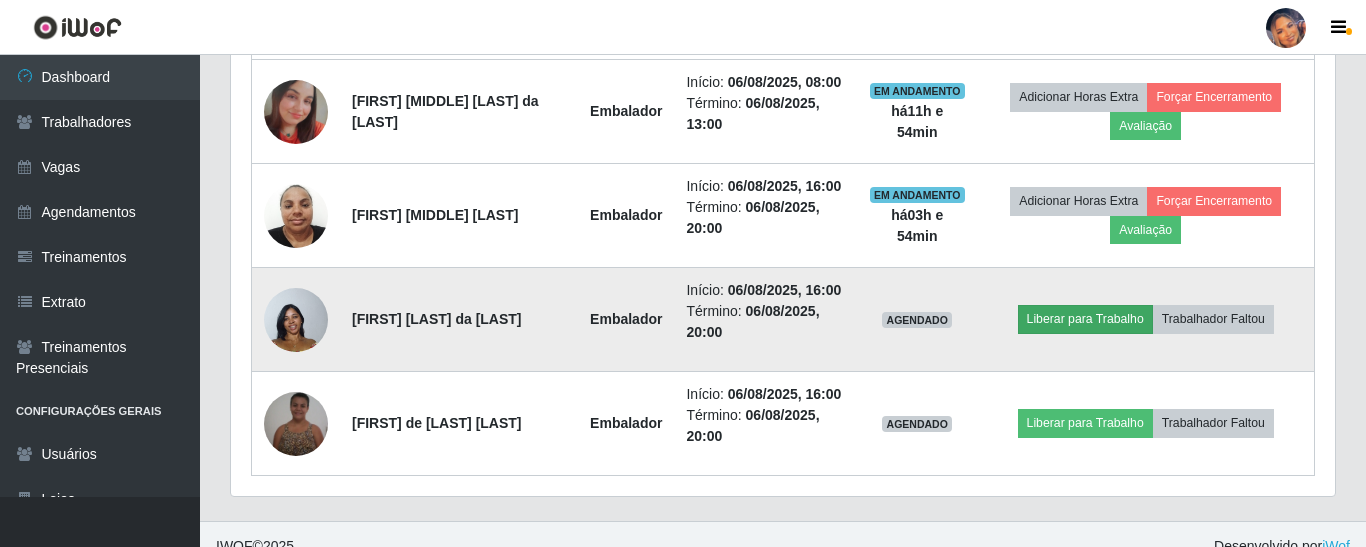 scroll, scrollTop: 999585, scrollLeft: 998911, axis: both 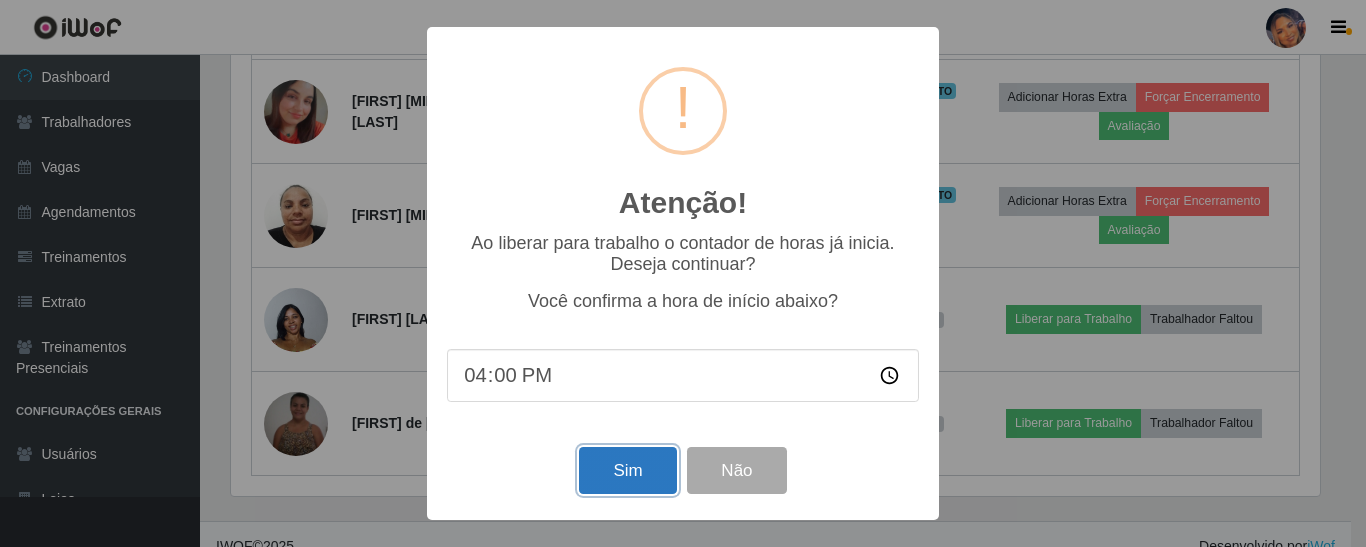 click on "Sim" at bounding box center [627, 470] 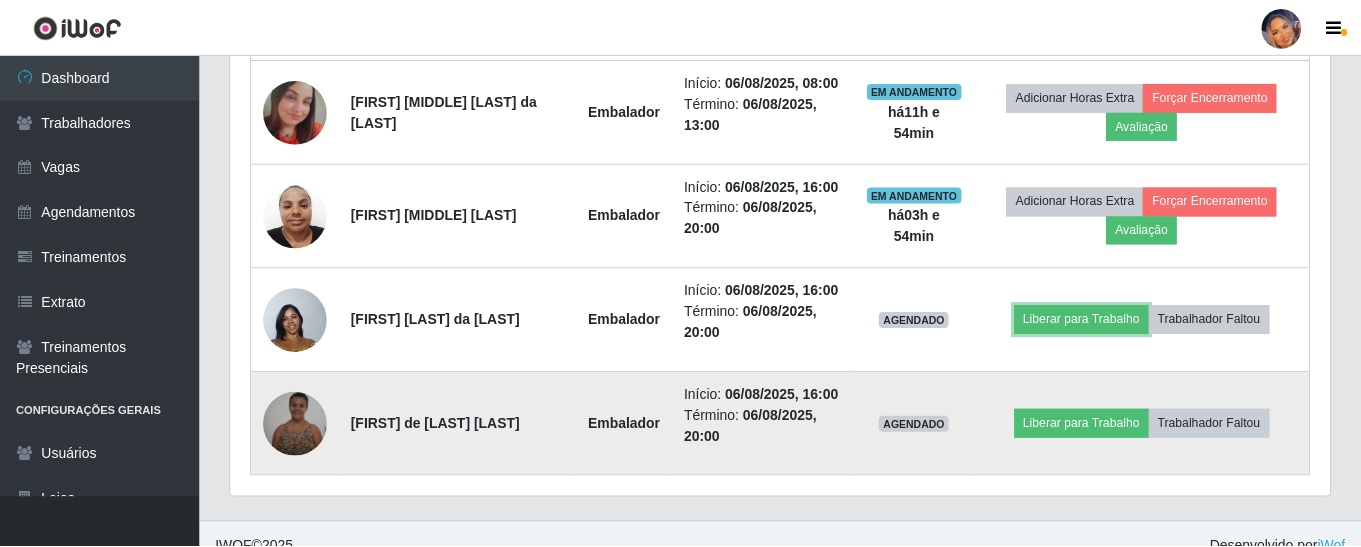 scroll, scrollTop: 999585, scrollLeft: 998901, axis: both 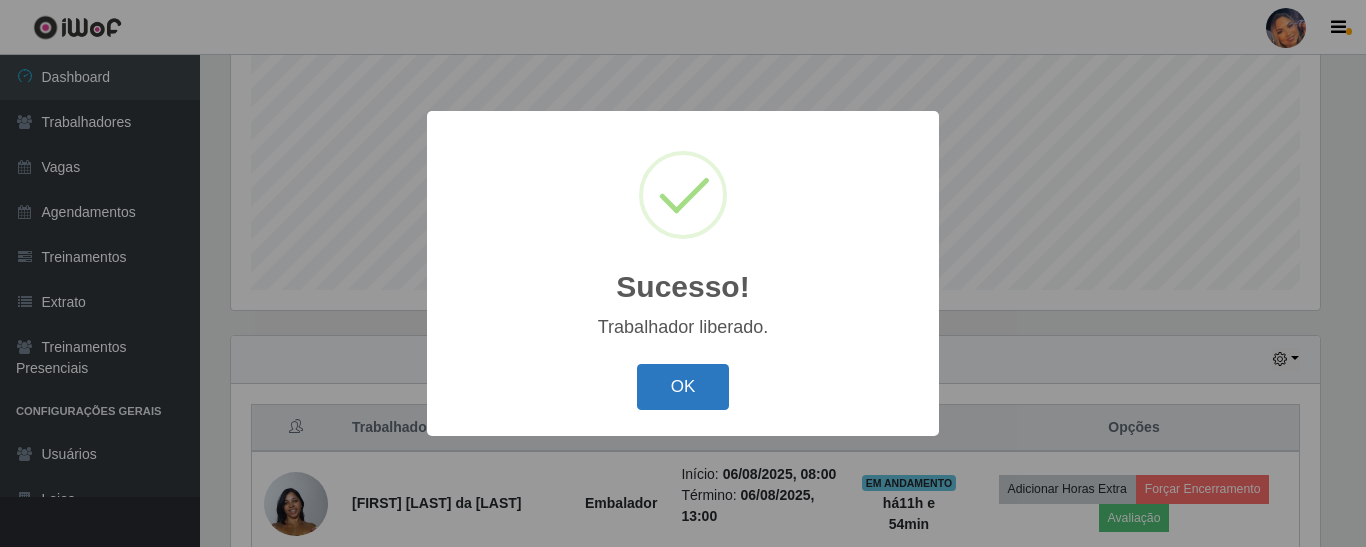 click on "OK" at bounding box center (683, 387) 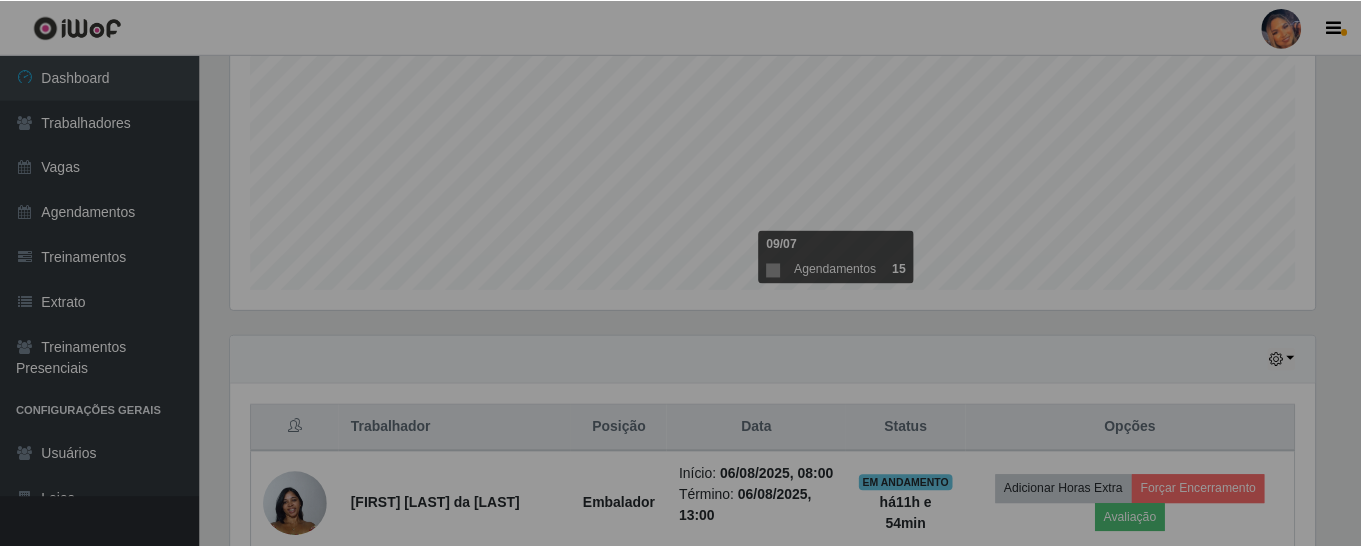 scroll, scrollTop: 427, scrollLeft: 0, axis: vertical 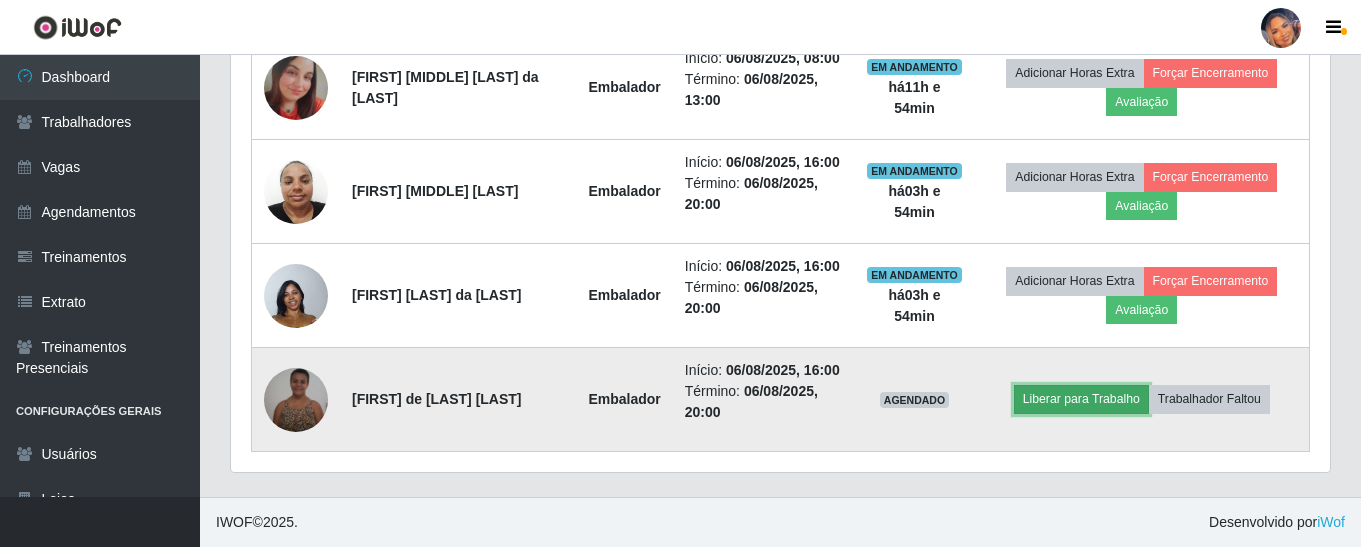 click on "Liberar para Trabalho" at bounding box center [1081, 399] 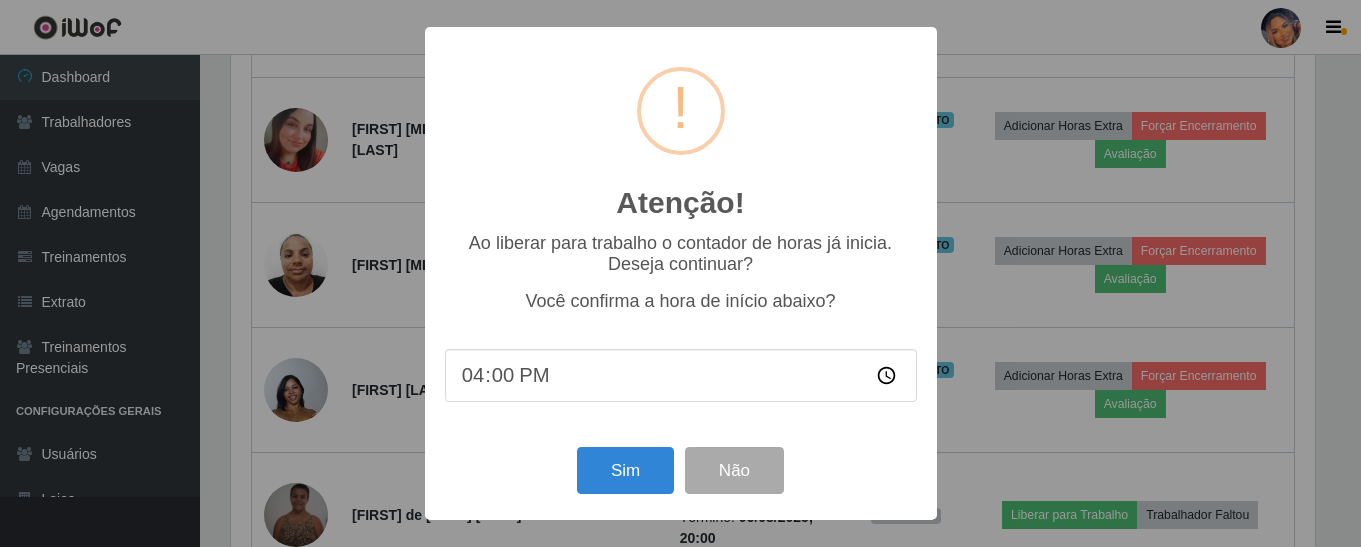 scroll, scrollTop: 999585, scrollLeft: 998911, axis: both 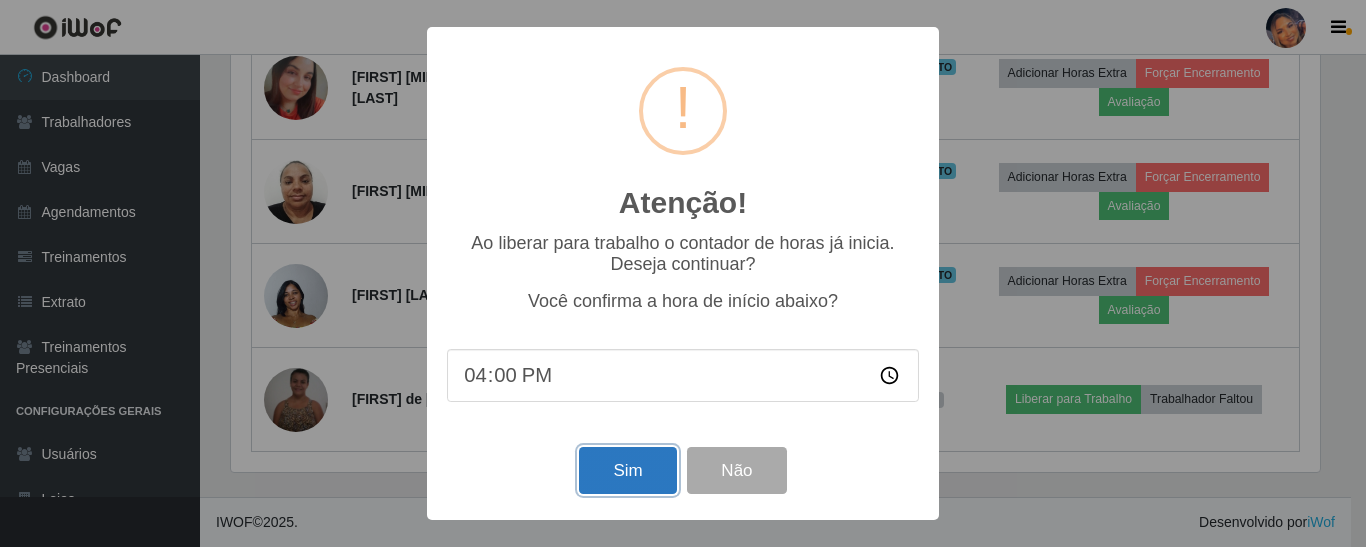click on "Sim" at bounding box center [627, 470] 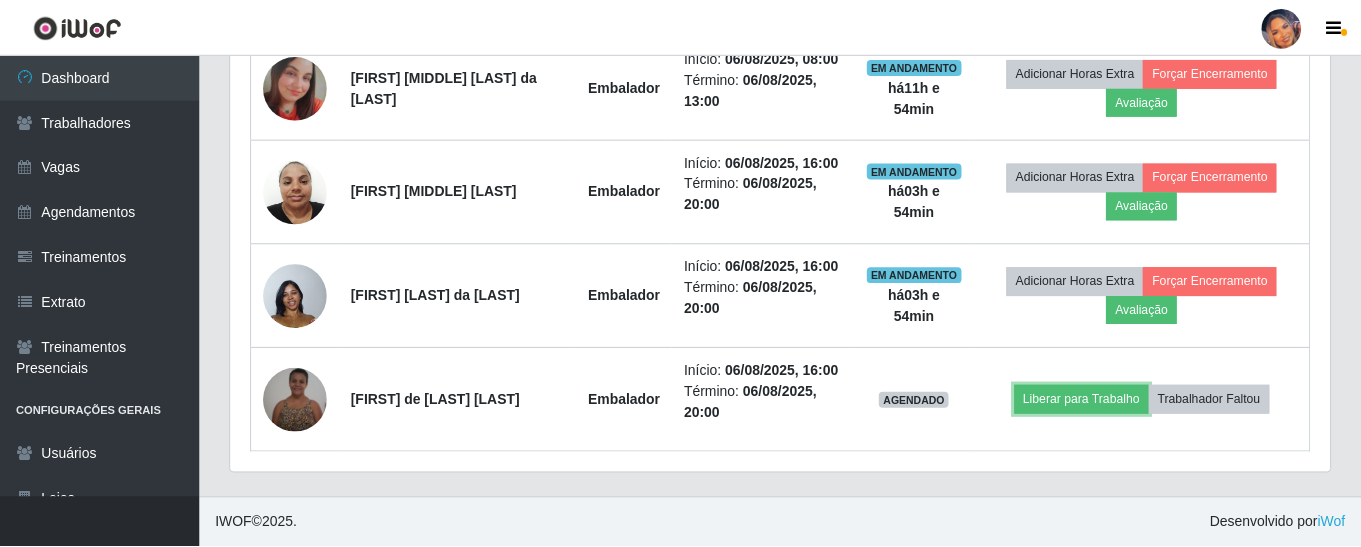 scroll, scrollTop: 999585, scrollLeft: 998901, axis: both 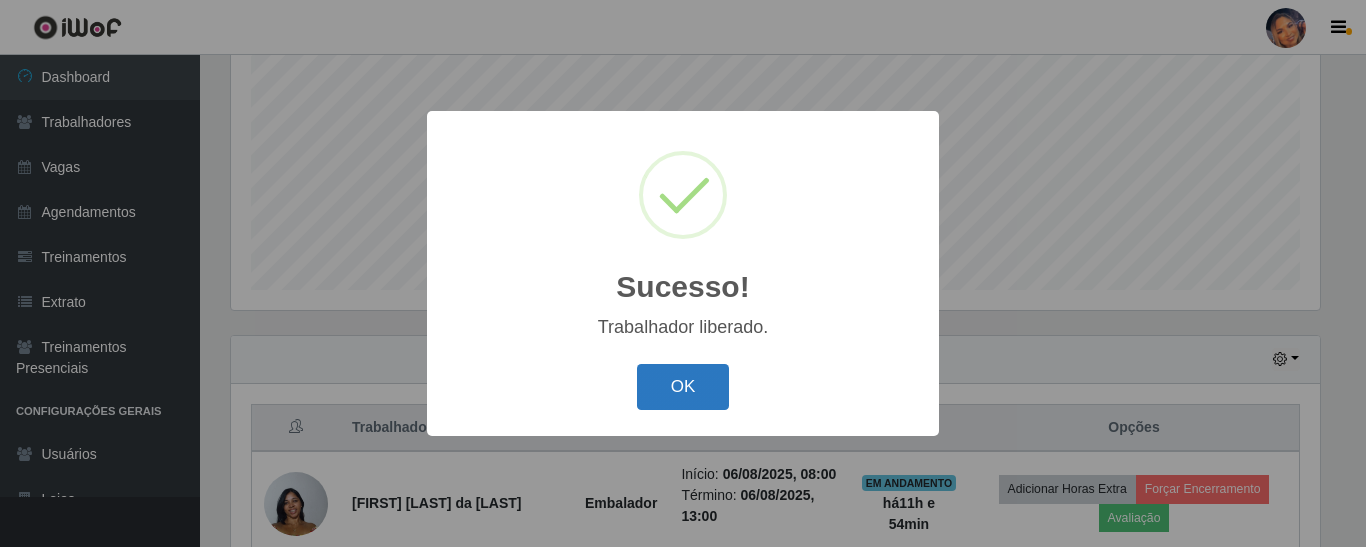 click on "OK" at bounding box center [683, 387] 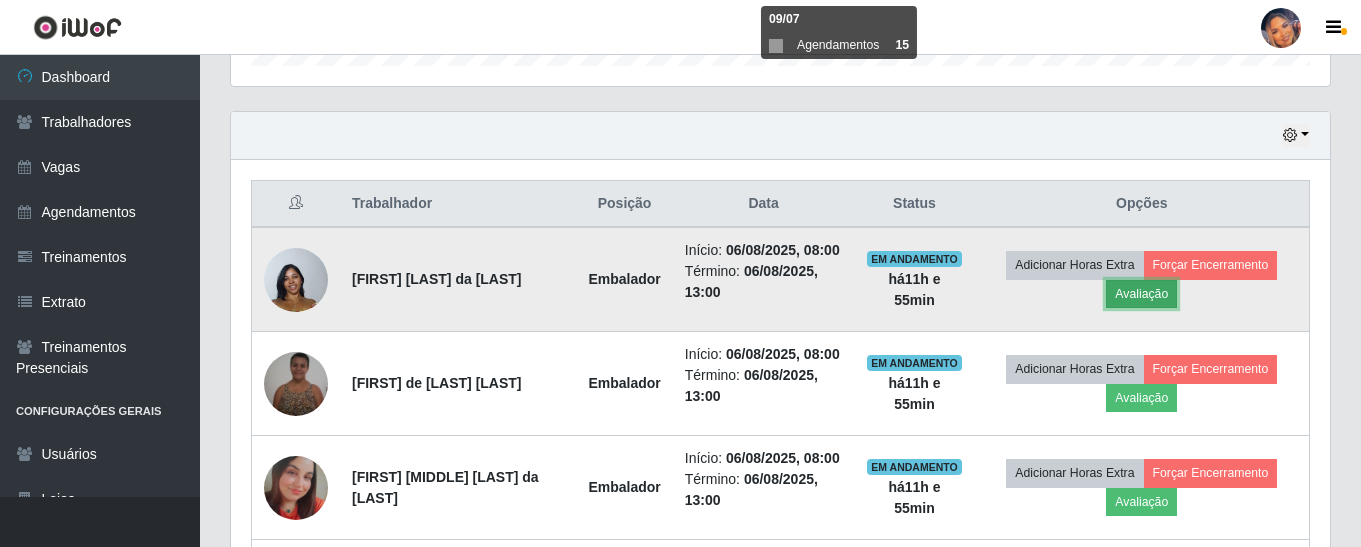 click on "Avaliação" at bounding box center [1141, 294] 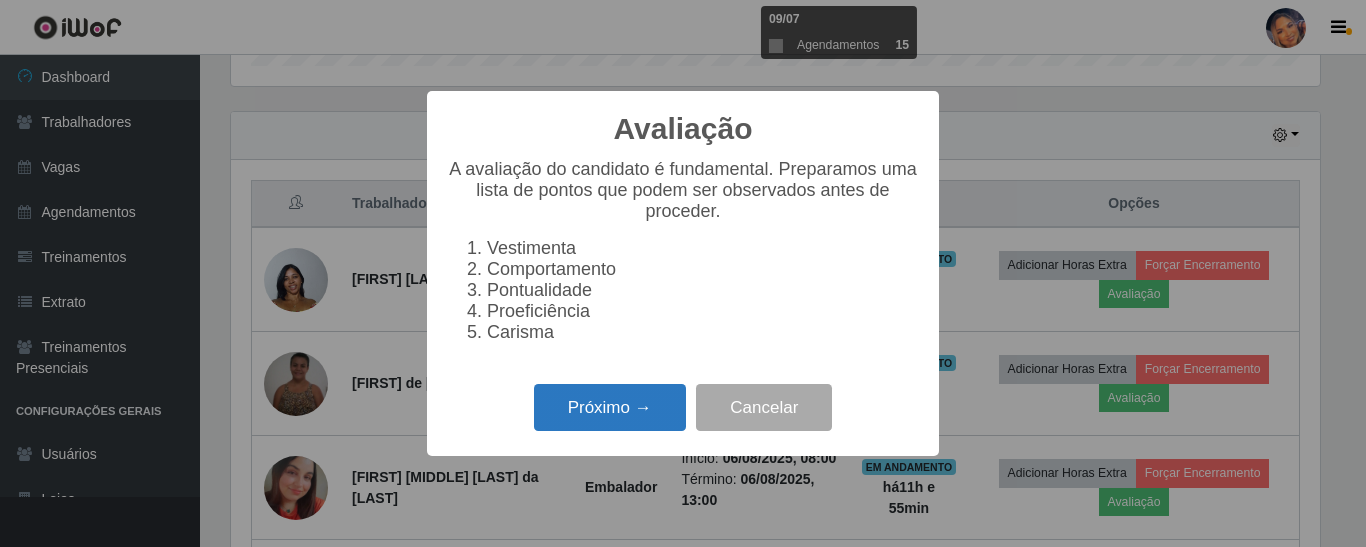 click on "Próximo →" at bounding box center [610, 407] 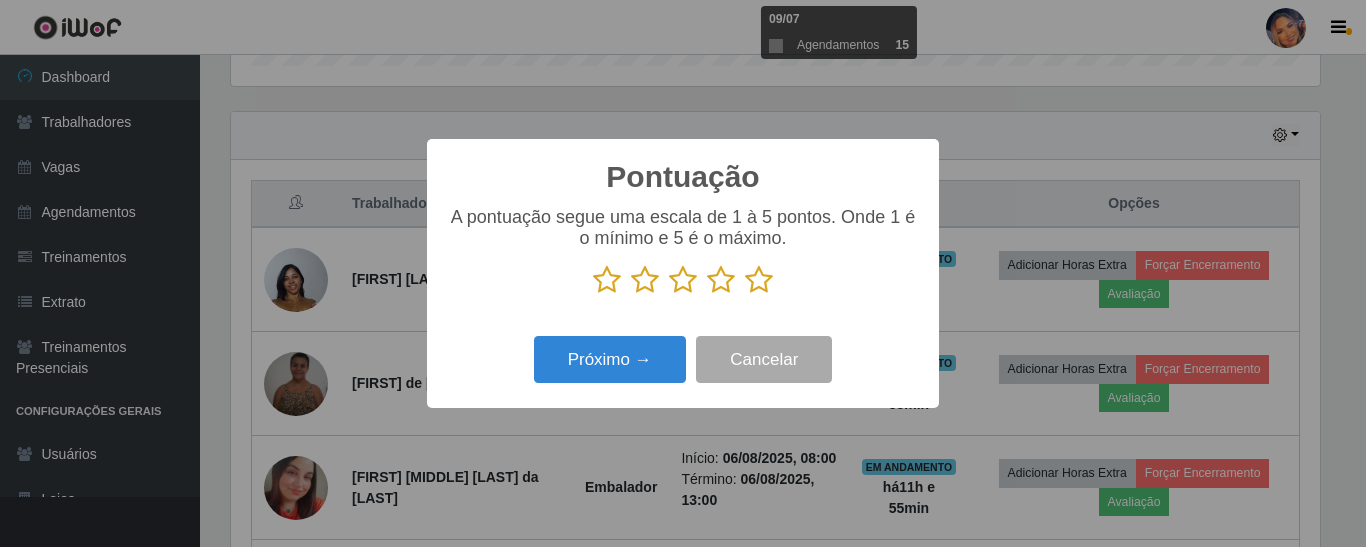 click at bounding box center [759, 280] 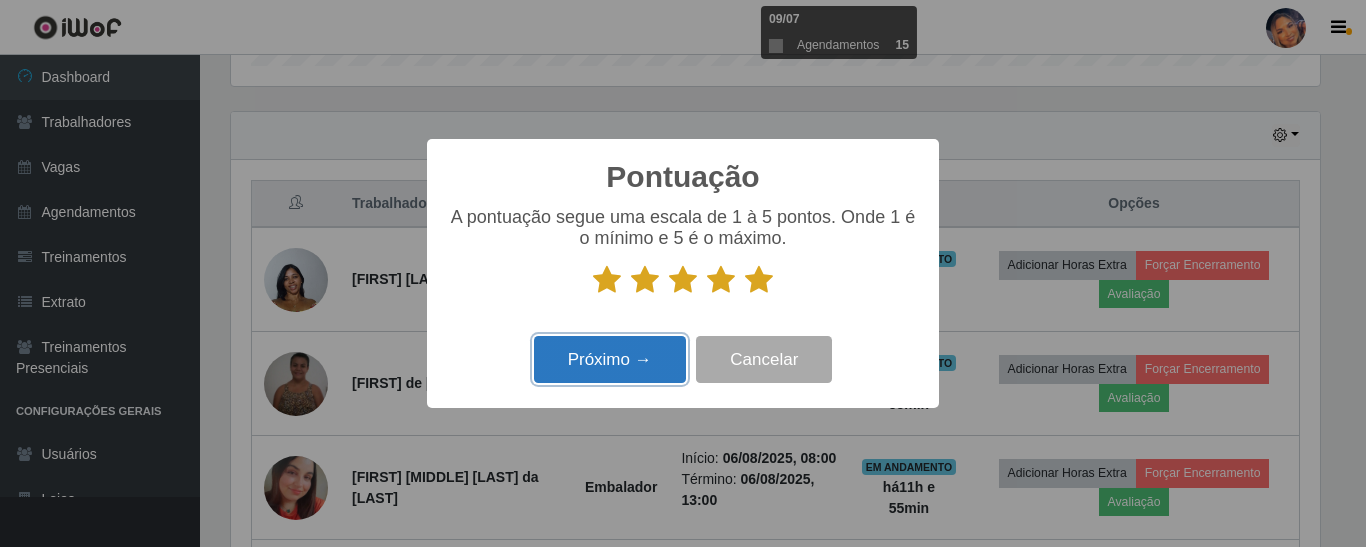 click on "Próximo →" at bounding box center [610, 359] 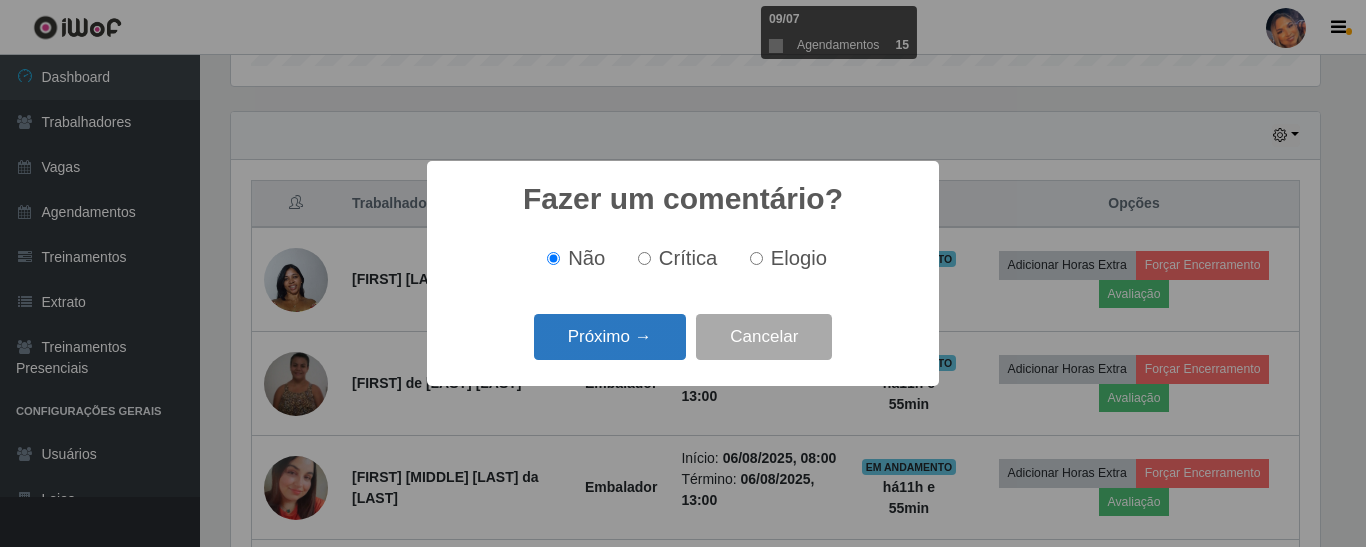 click on "Próximo →" at bounding box center [610, 337] 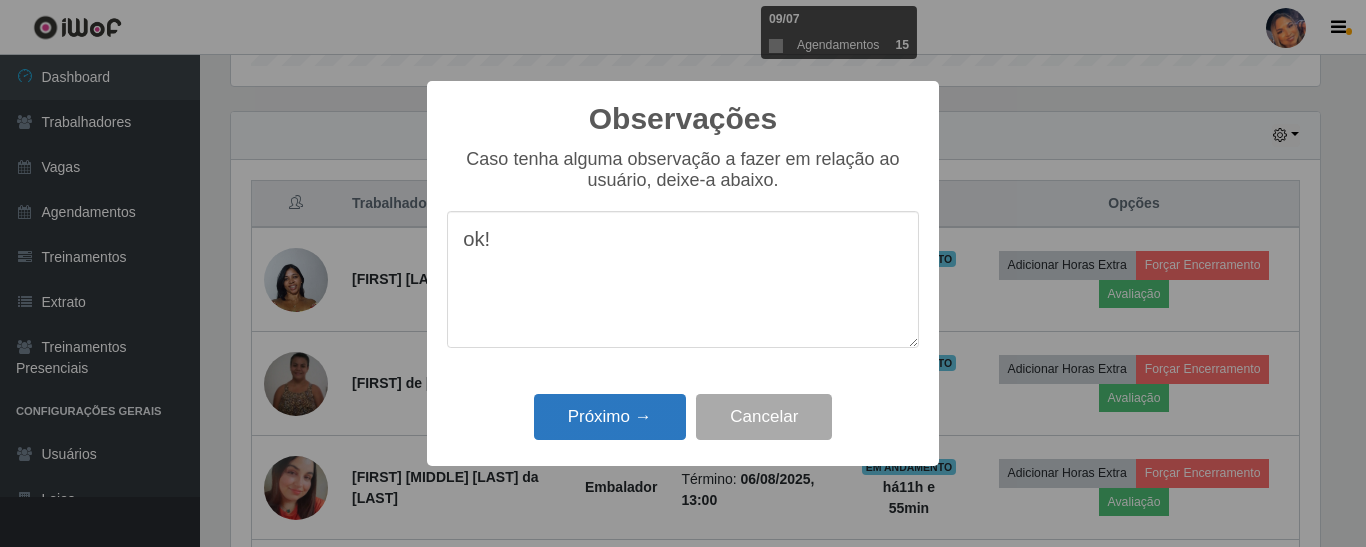 type on "ok!" 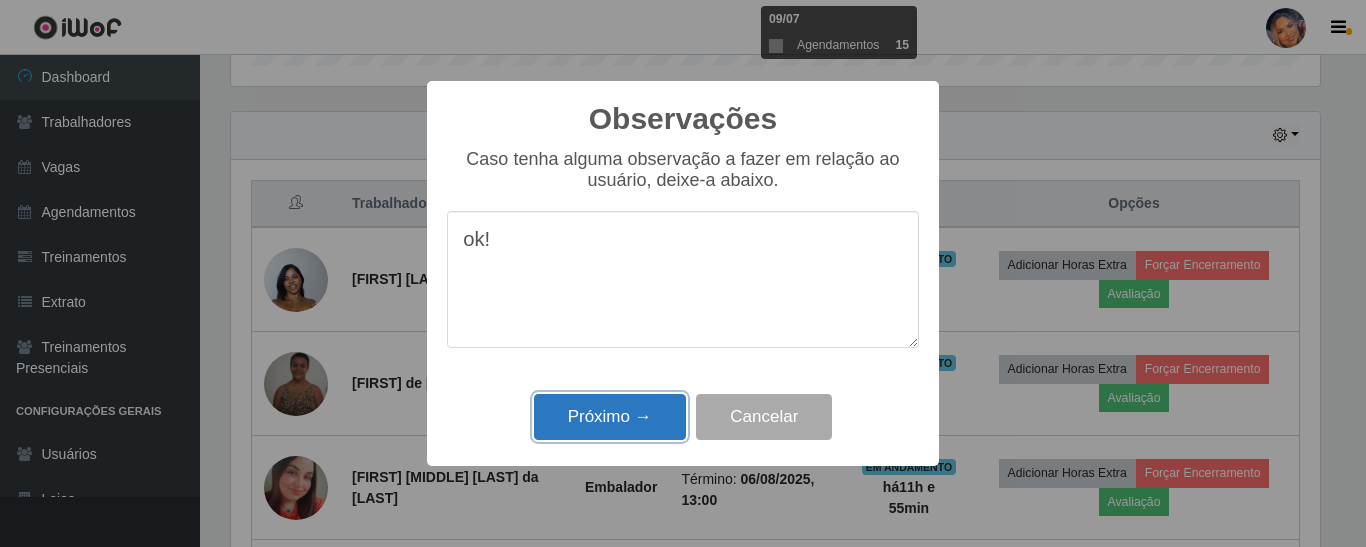 click on "Próximo →" at bounding box center (610, 417) 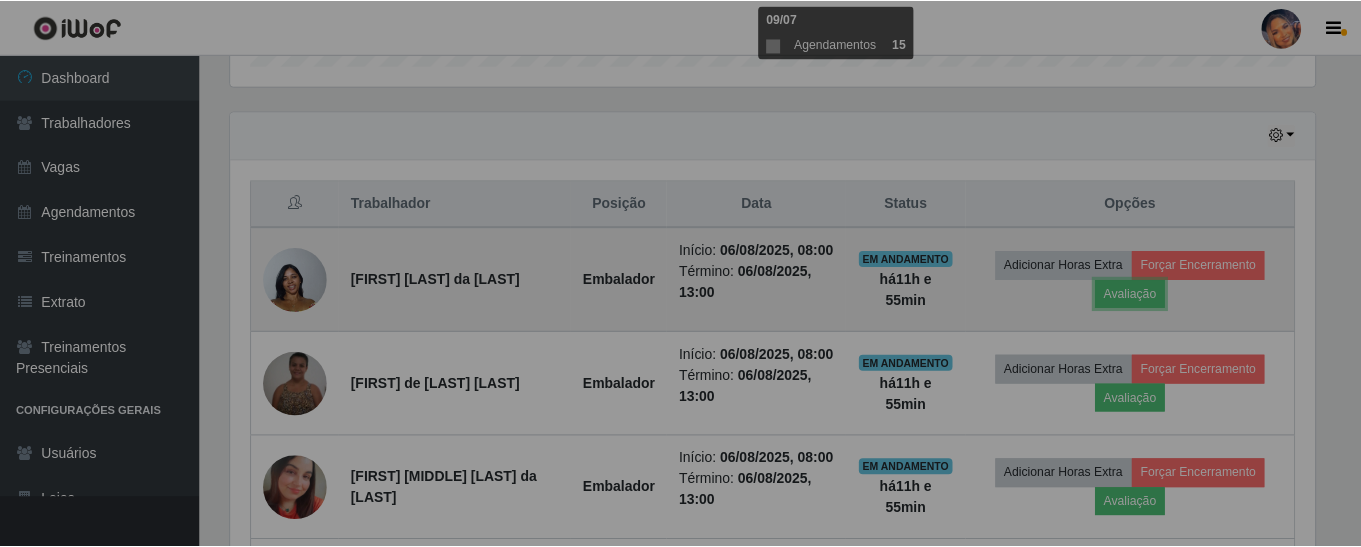 scroll, scrollTop: 999585, scrollLeft: 998901, axis: both 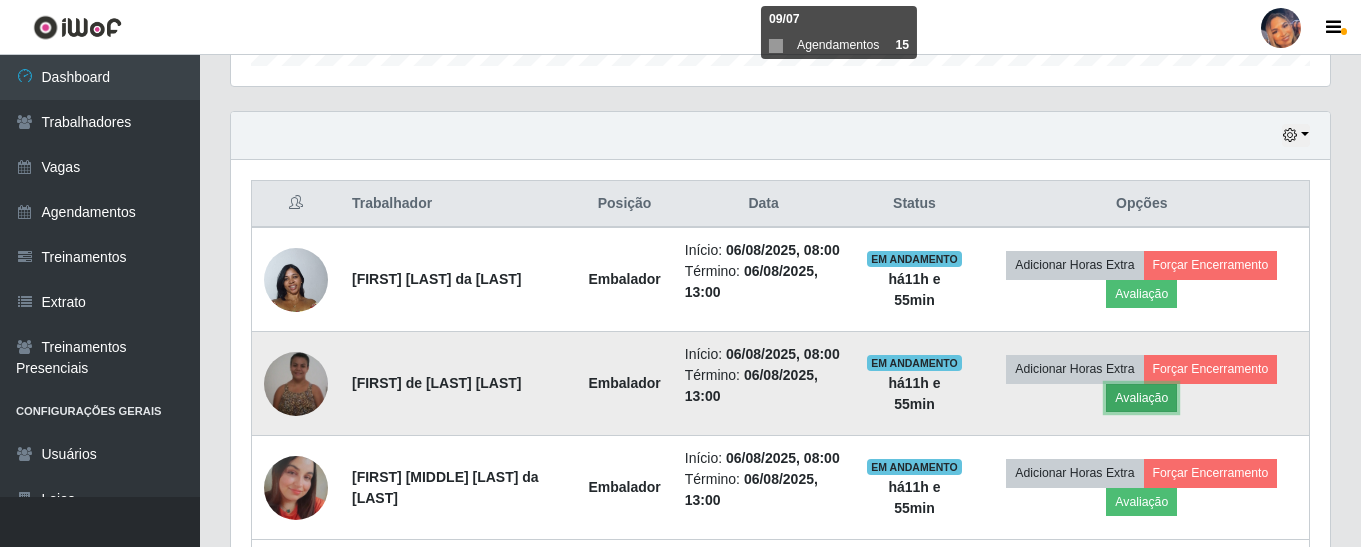 click on "Avaliação" at bounding box center [1141, 398] 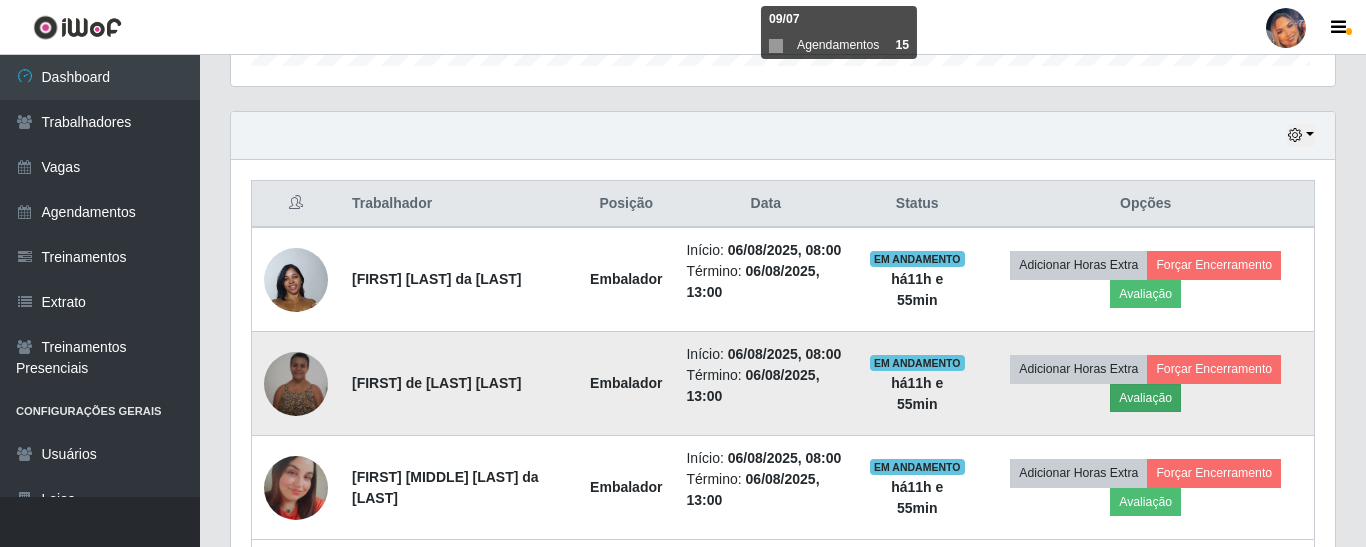 scroll, scrollTop: 999585, scrollLeft: 998911, axis: both 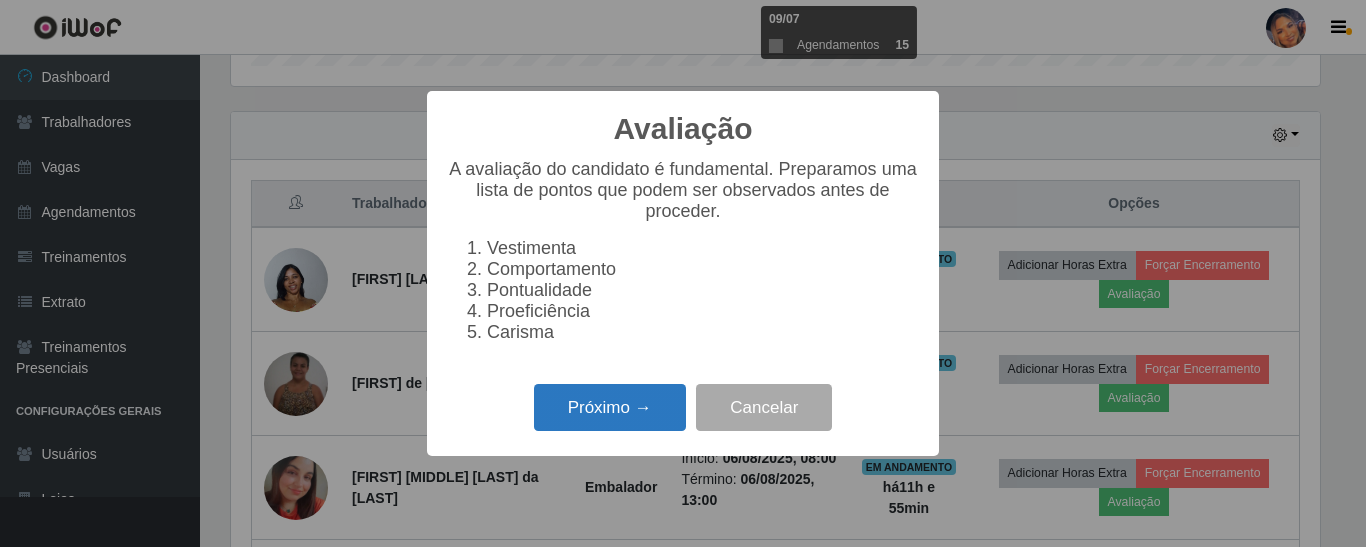 click on "Próximo →" at bounding box center (610, 407) 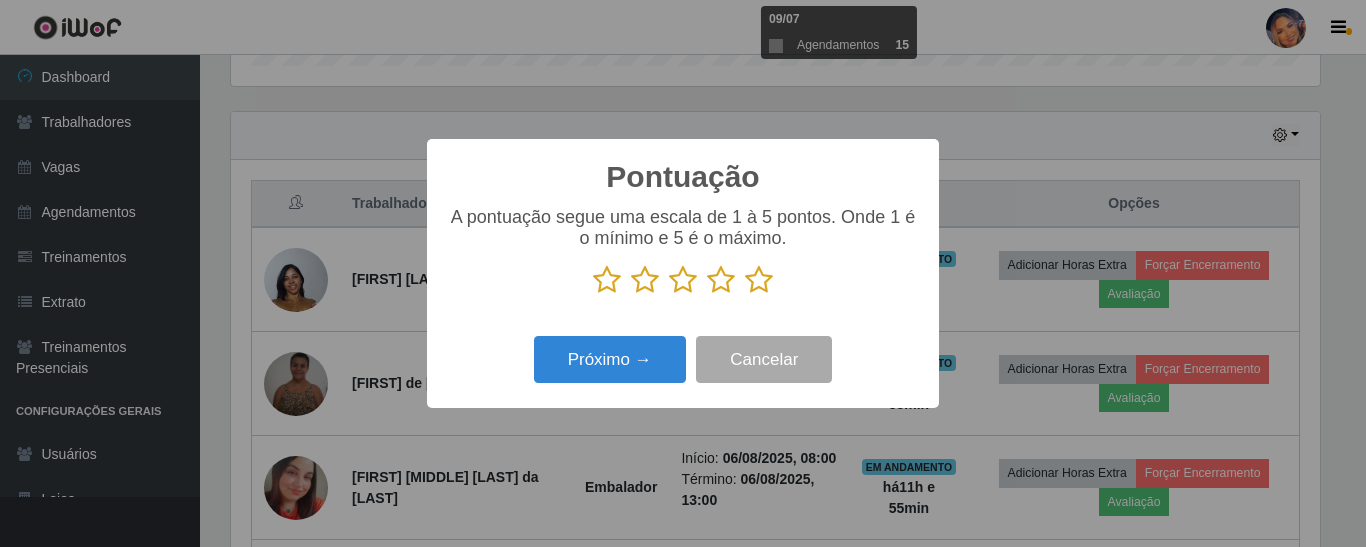 scroll, scrollTop: 999585, scrollLeft: 998911, axis: both 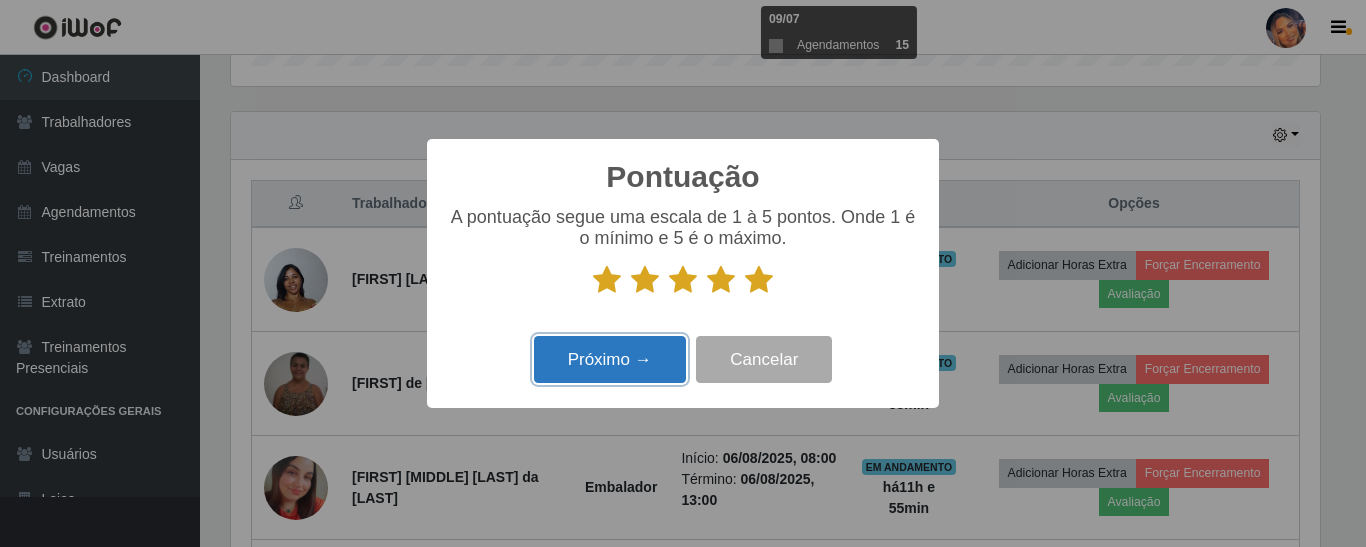 click on "Próximo →" at bounding box center (610, 359) 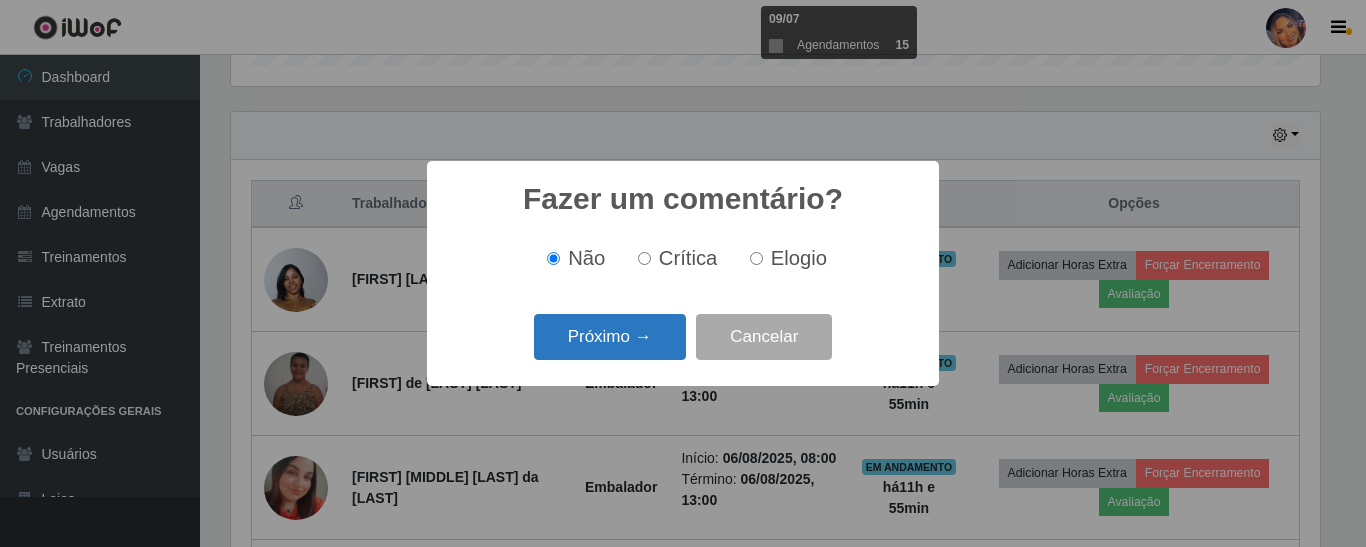 click on "Próximo →" at bounding box center (610, 337) 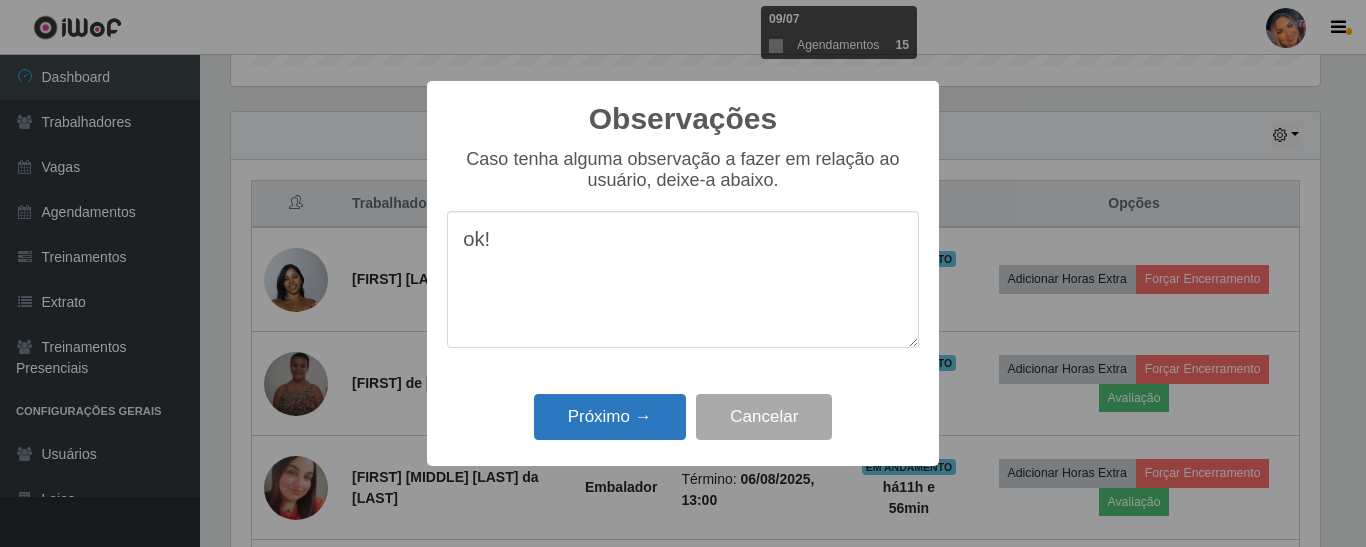 type on "ok!" 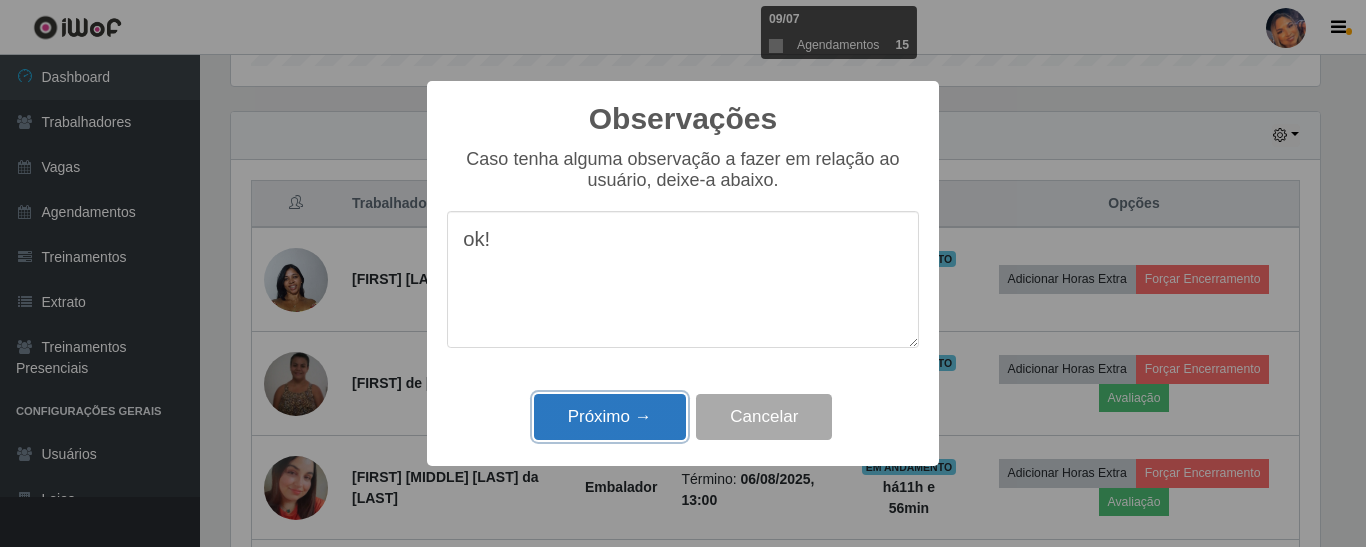 click on "Próximo →" at bounding box center (610, 417) 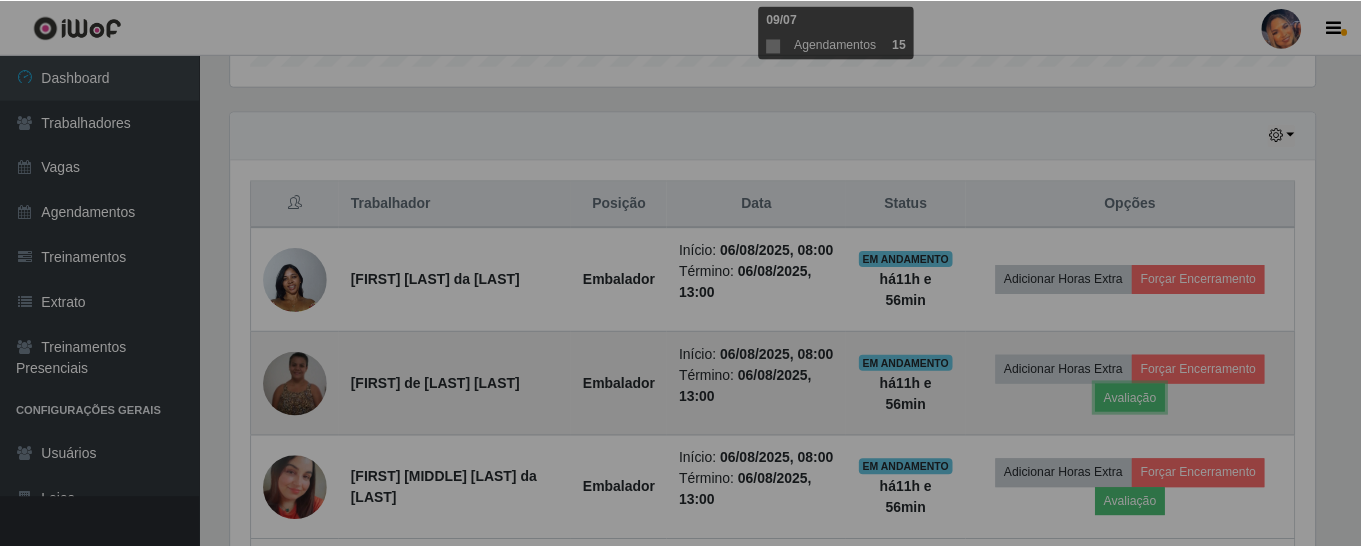 scroll, scrollTop: 664, scrollLeft: 0, axis: vertical 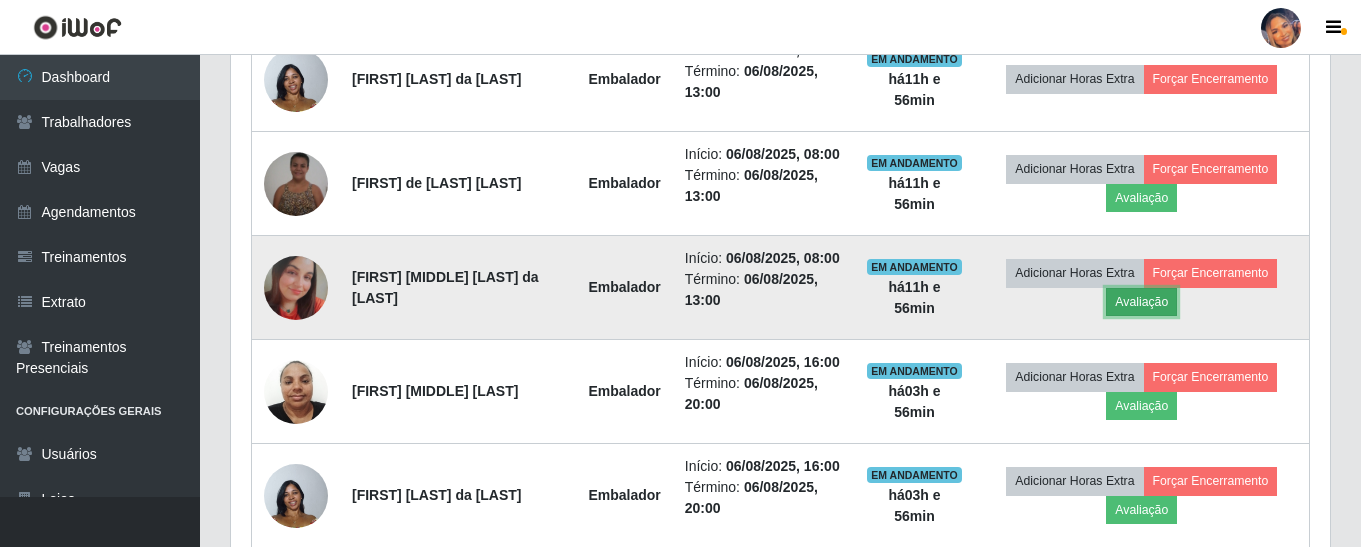 click on "Avaliação" at bounding box center [1141, 302] 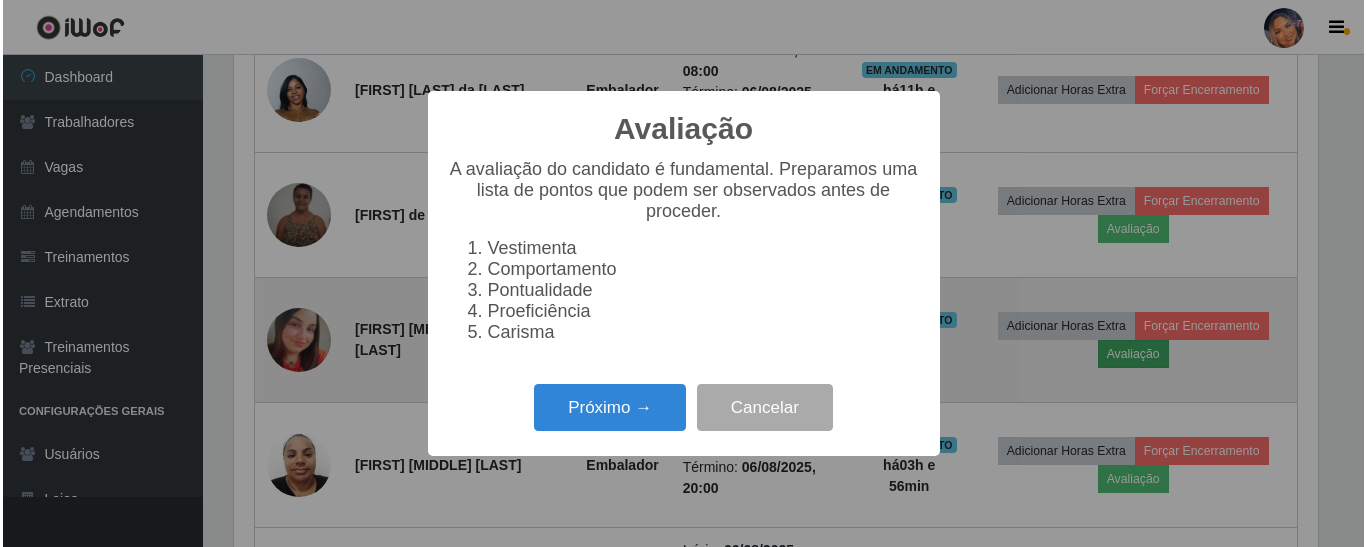 scroll, scrollTop: 999585, scrollLeft: 998911, axis: both 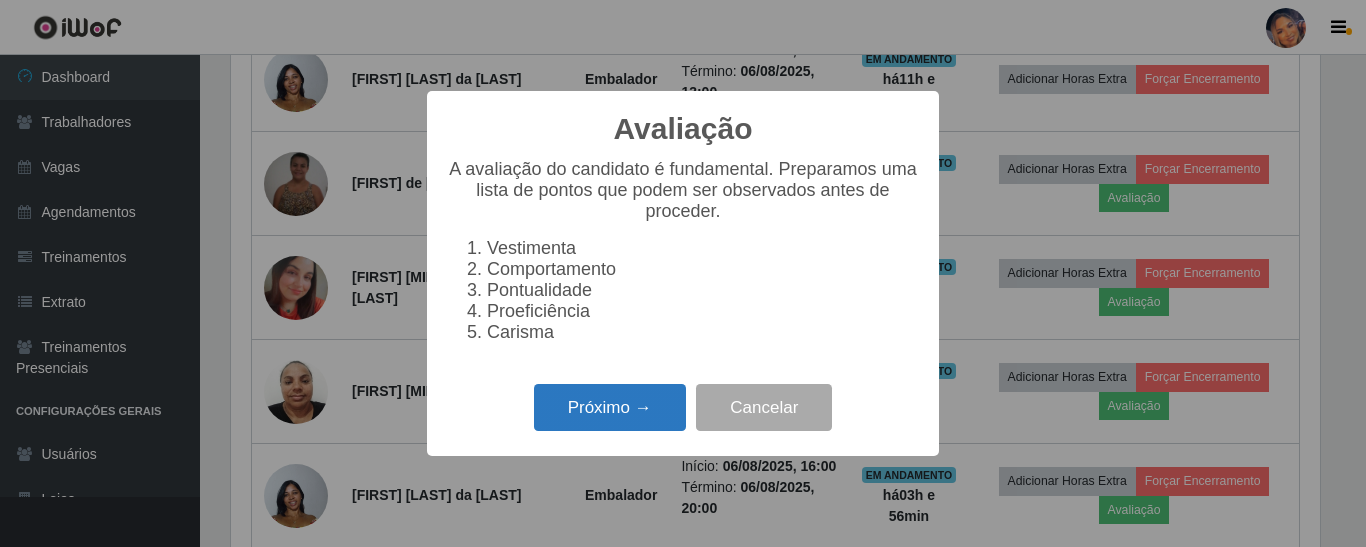 click on "Próximo →" at bounding box center (610, 407) 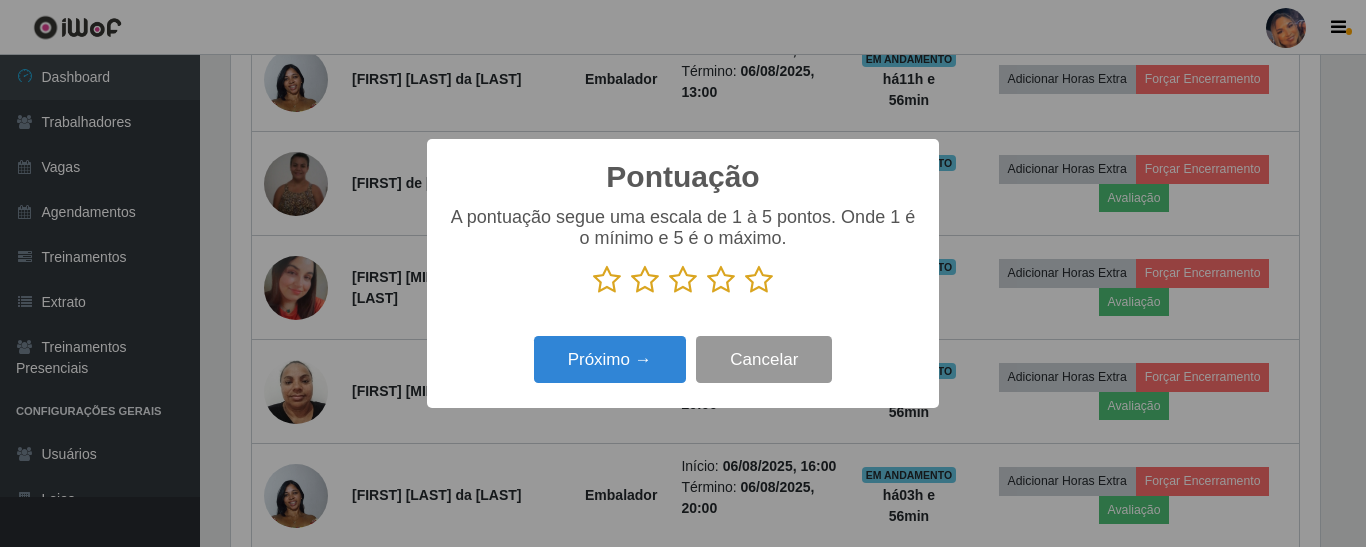 scroll, scrollTop: 999585, scrollLeft: 998911, axis: both 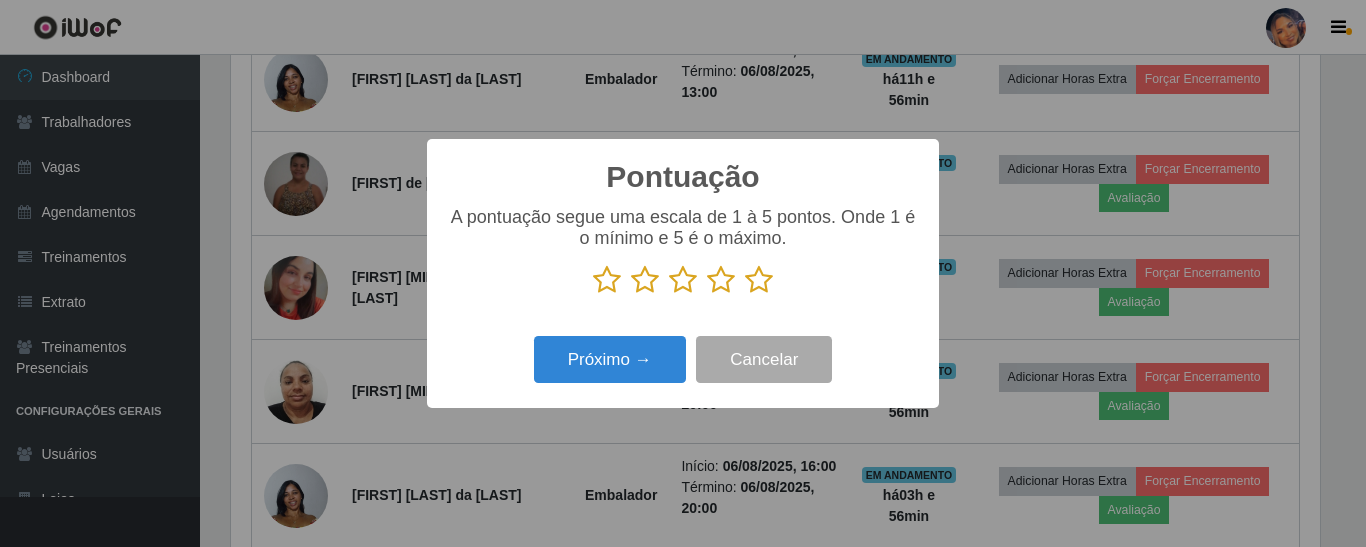 click at bounding box center (759, 280) 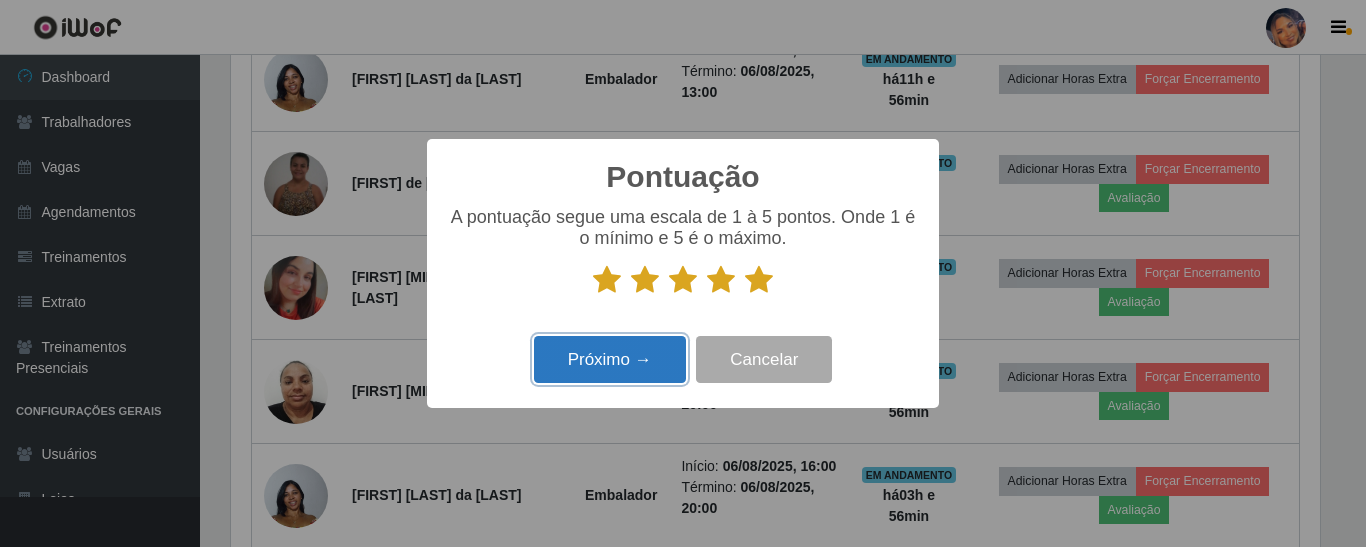 click on "Próximo →" at bounding box center [610, 359] 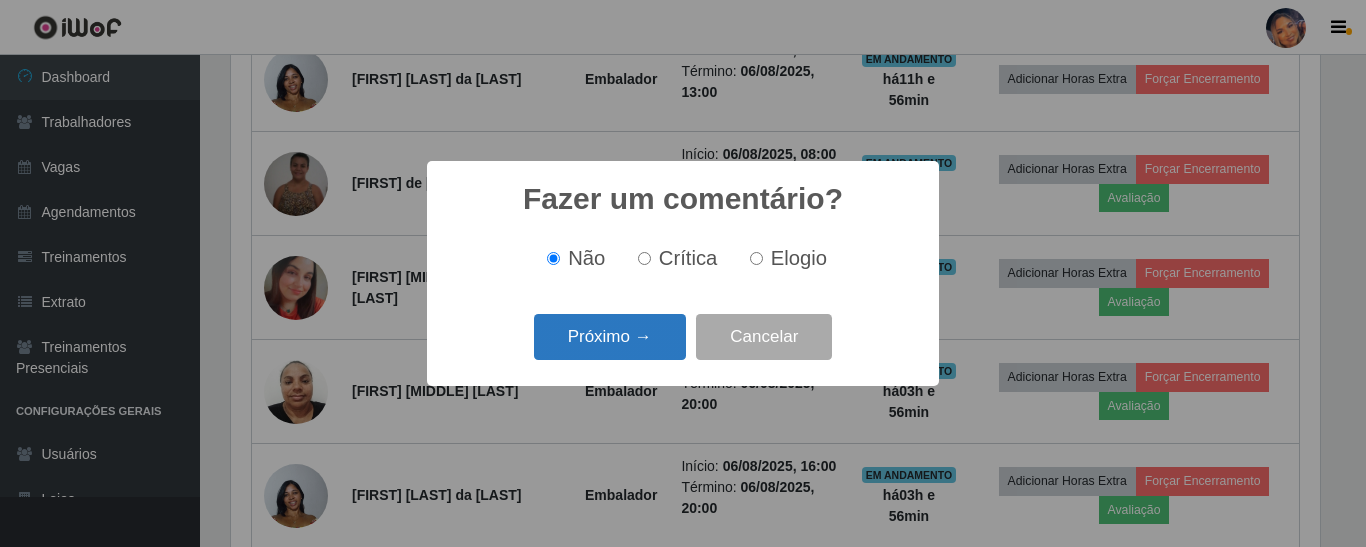 click on "Próximo →" at bounding box center [610, 337] 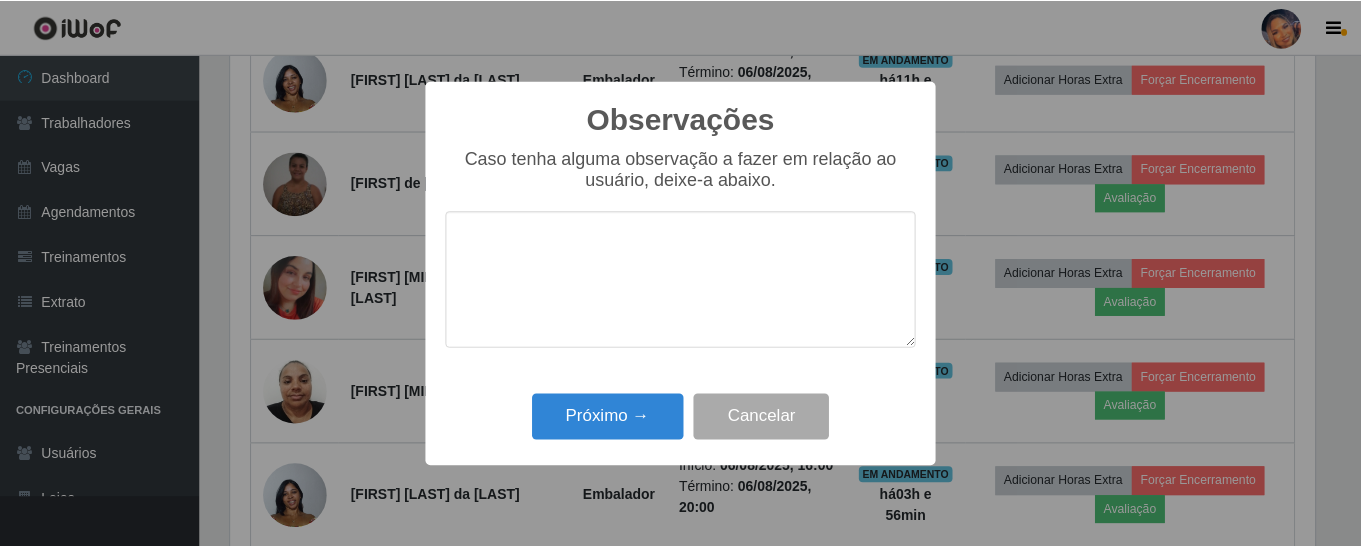scroll, scrollTop: 999585, scrollLeft: 998911, axis: both 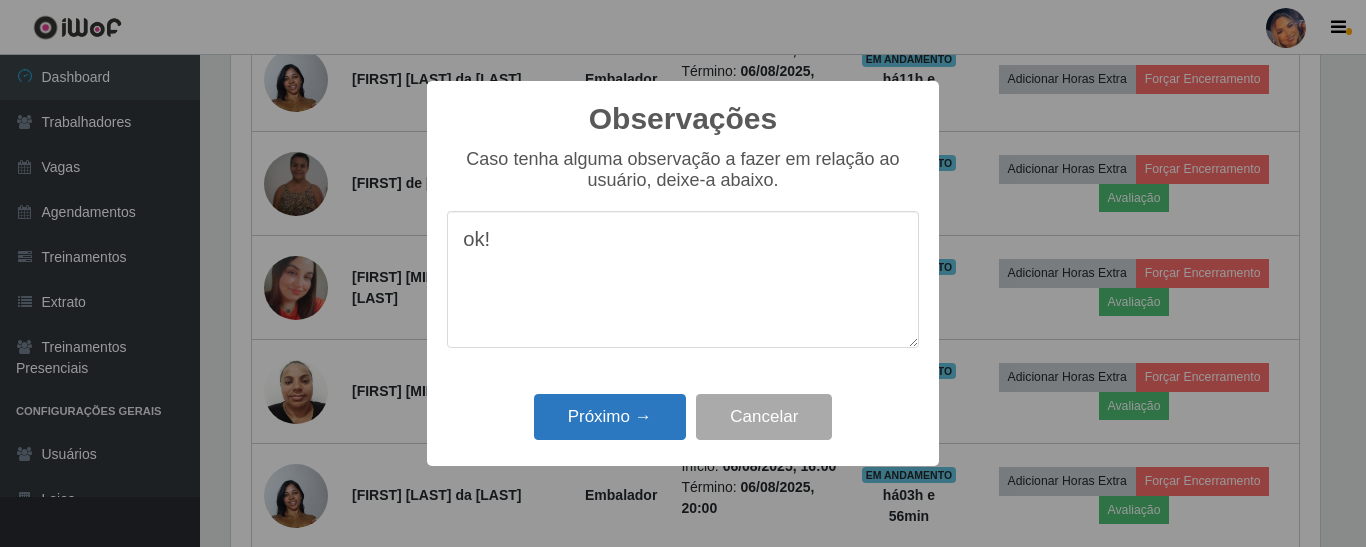 type on "ok!" 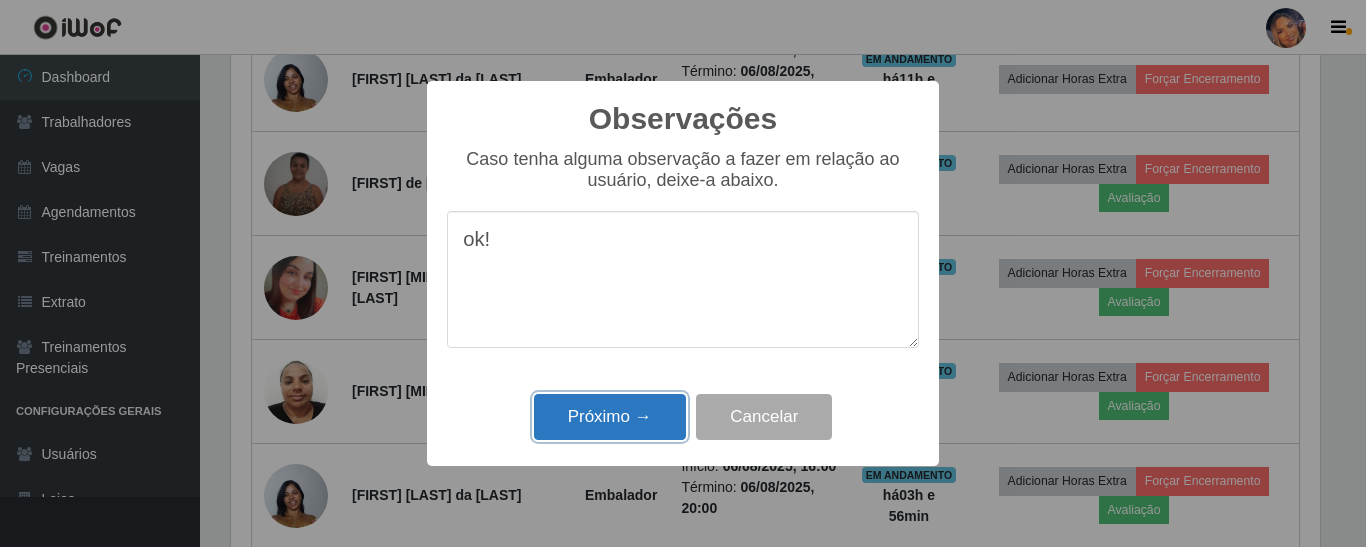 click on "Próximo →" at bounding box center [610, 417] 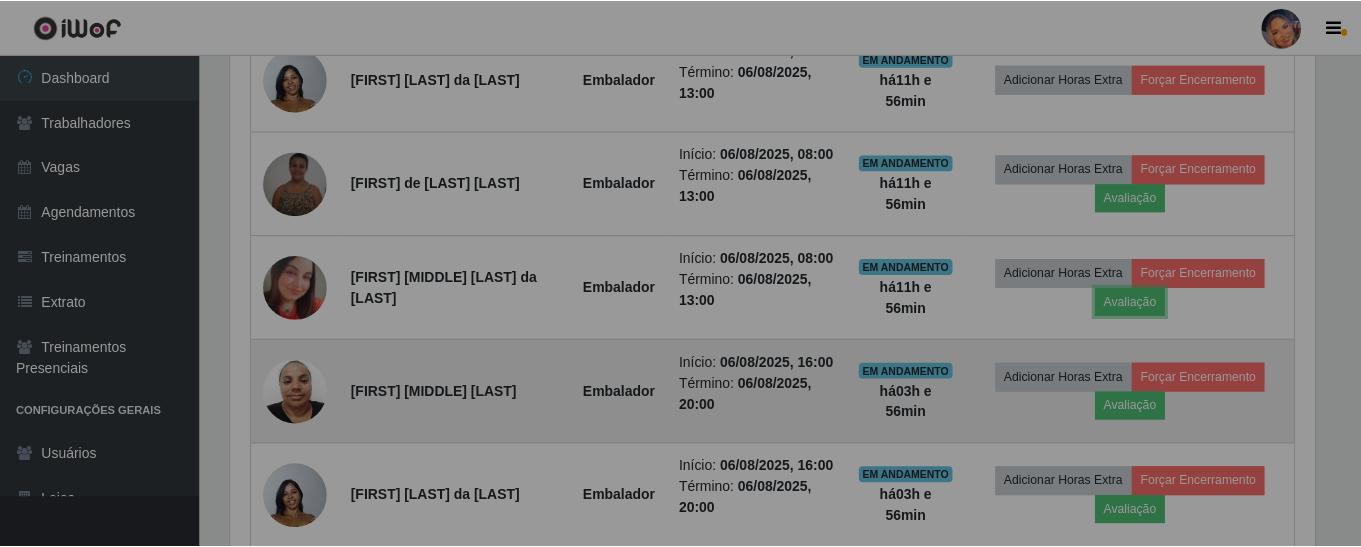 scroll, scrollTop: 999585, scrollLeft: 998901, axis: both 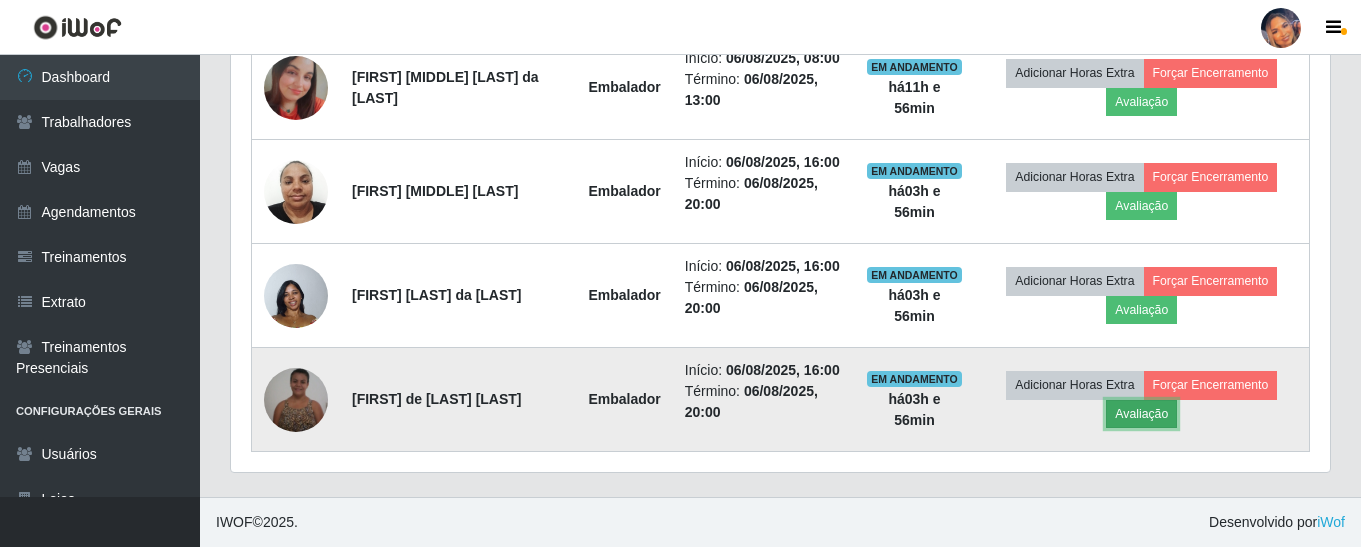 click on "Avaliação" at bounding box center (1141, 414) 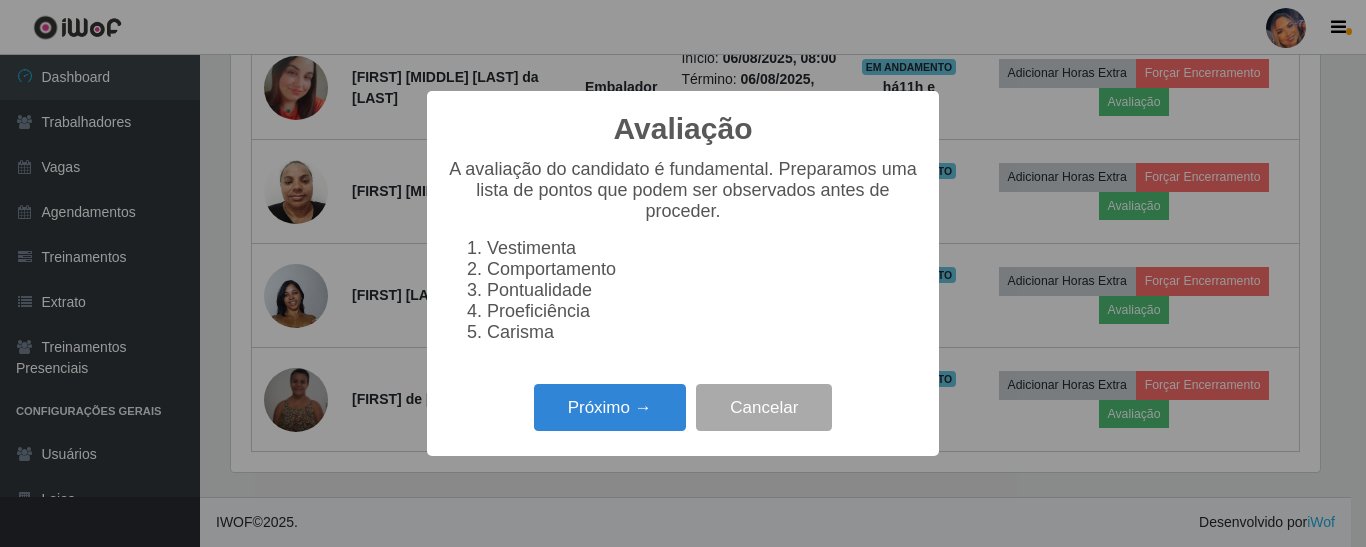 scroll, scrollTop: 999585, scrollLeft: 998911, axis: both 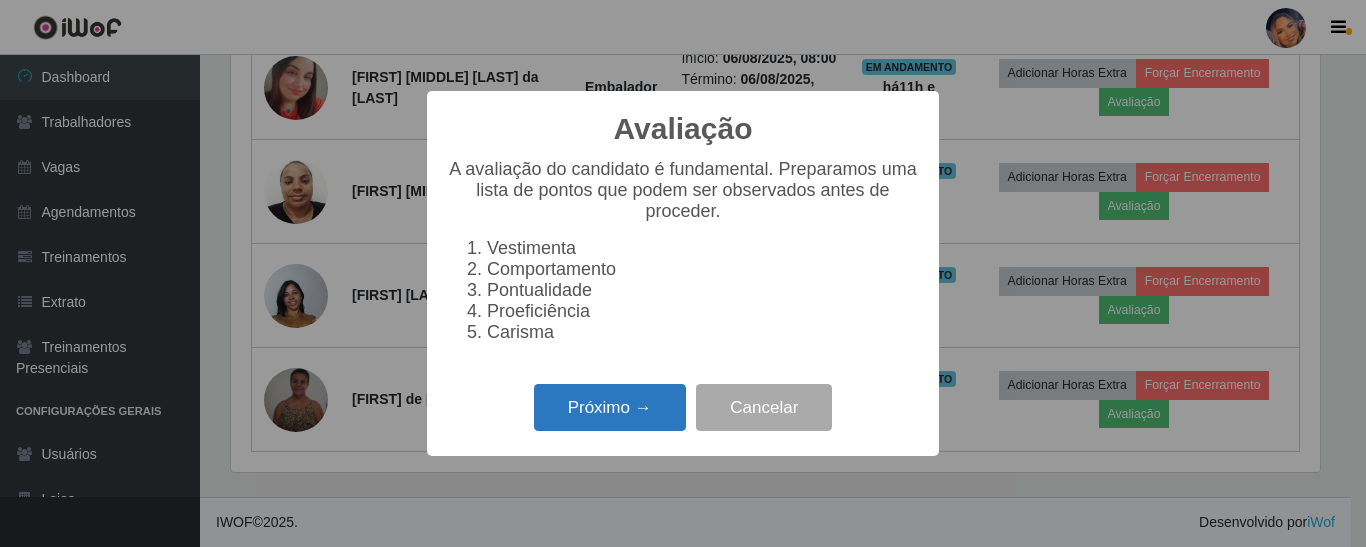 click on "Próximo →" at bounding box center [610, 407] 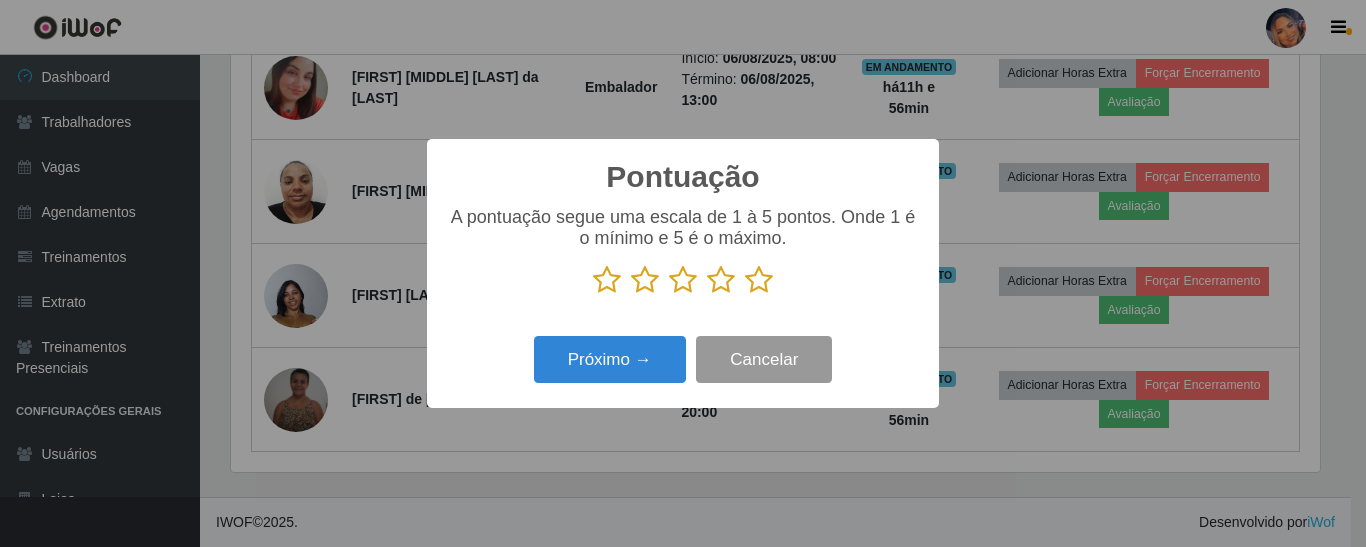scroll, scrollTop: 999585, scrollLeft: 998911, axis: both 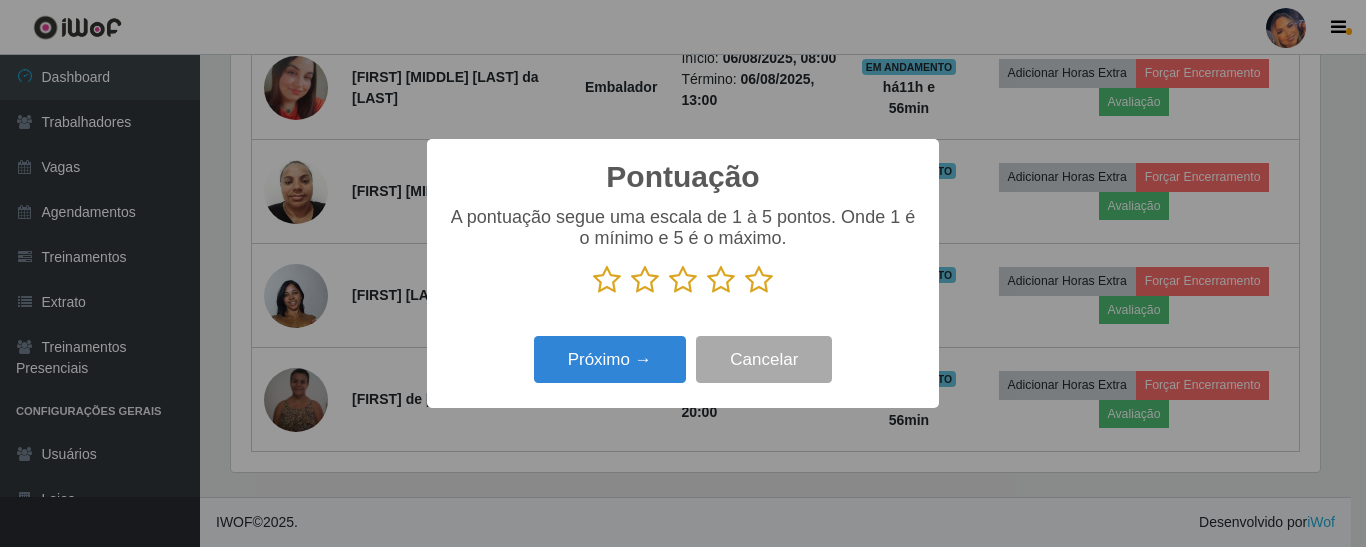 drag, startPoint x: 751, startPoint y: 282, endPoint x: 718, endPoint y: 308, distance: 42.0119 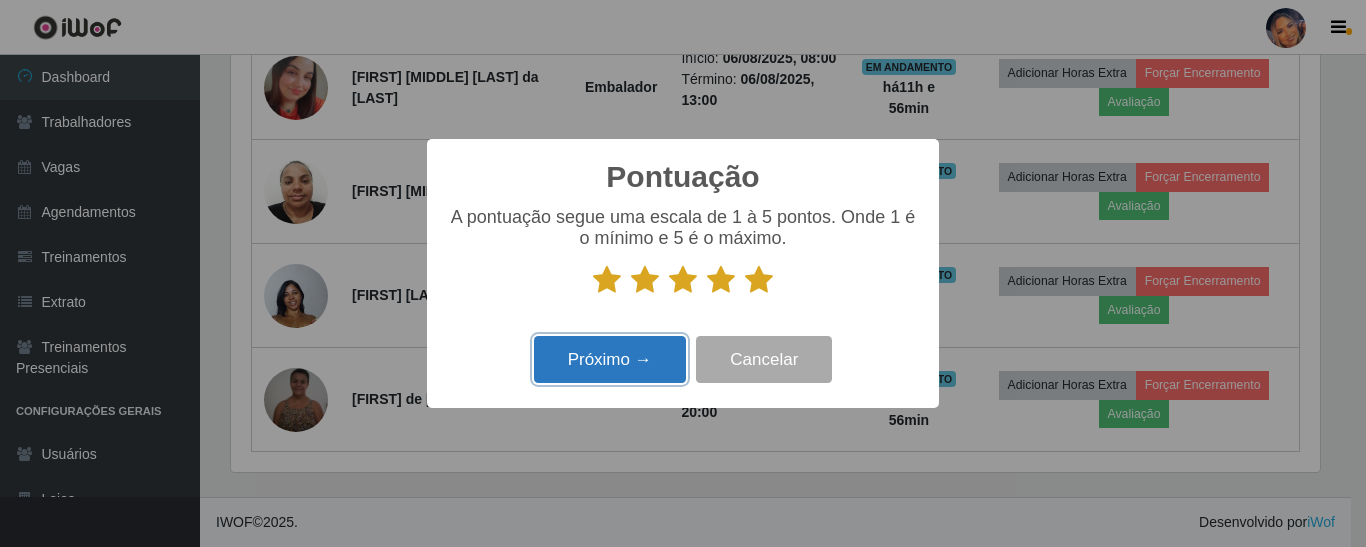 click on "Próximo →" at bounding box center [610, 359] 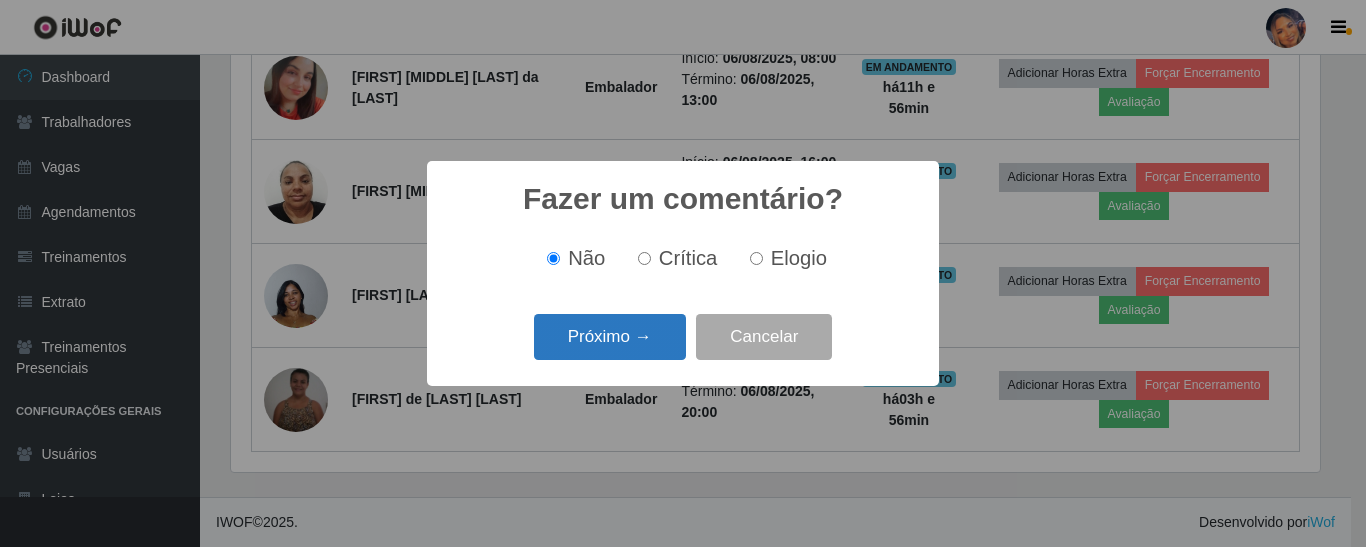 click on "Próximo →" at bounding box center (610, 337) 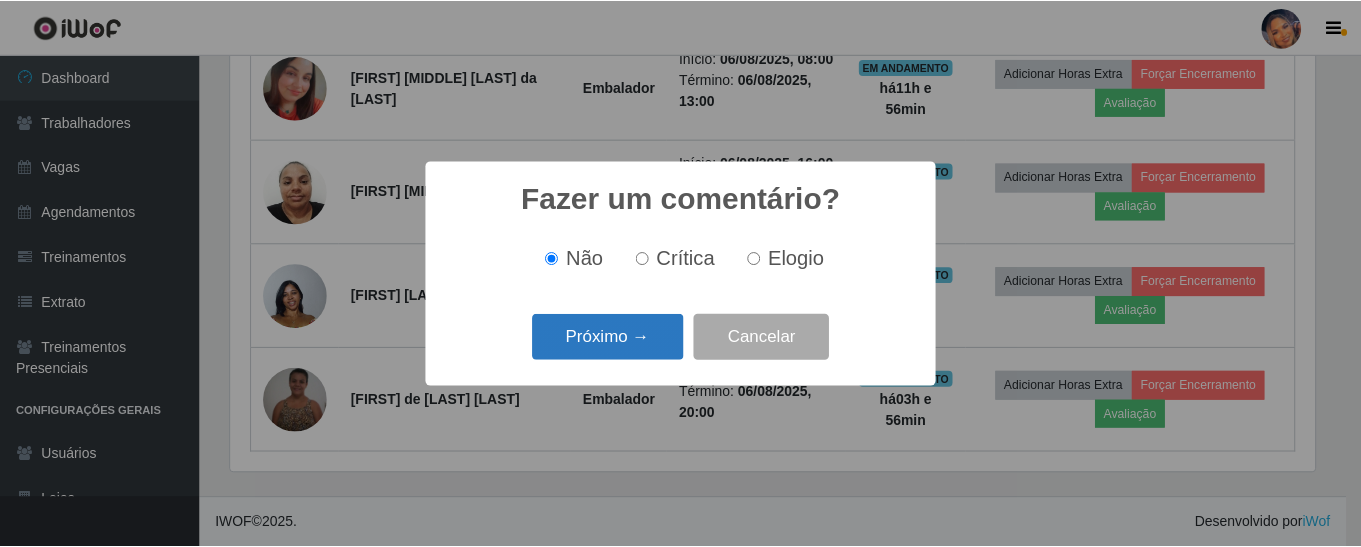 scroll, scrollTop: 999585, scrollLeft: 998911, axis: both 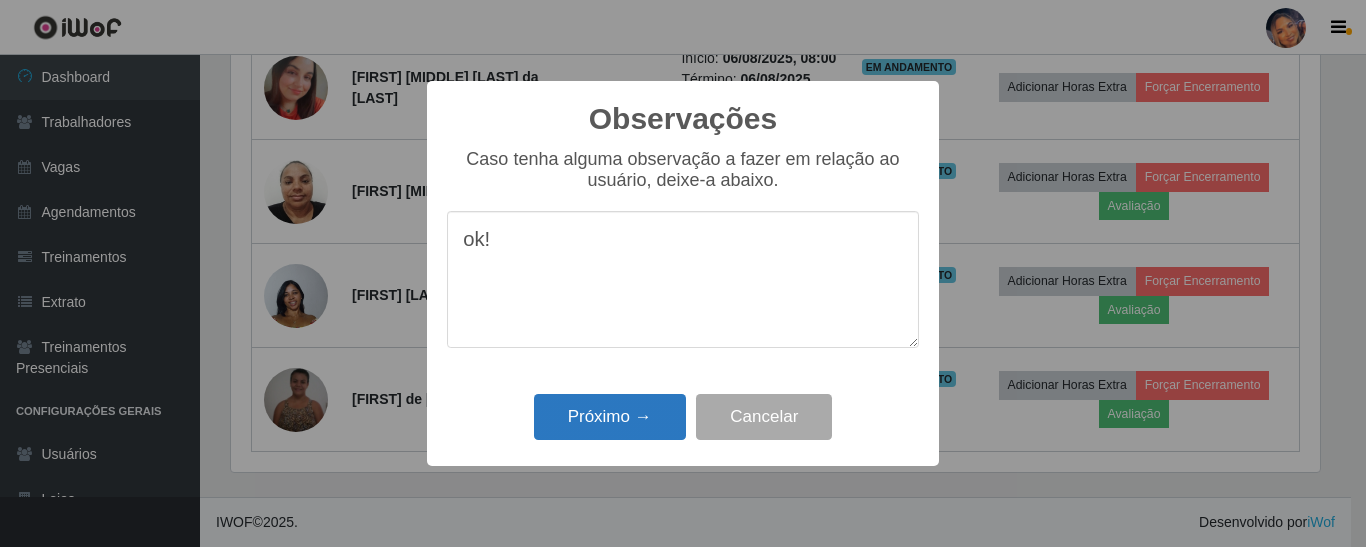 type on "ok!" 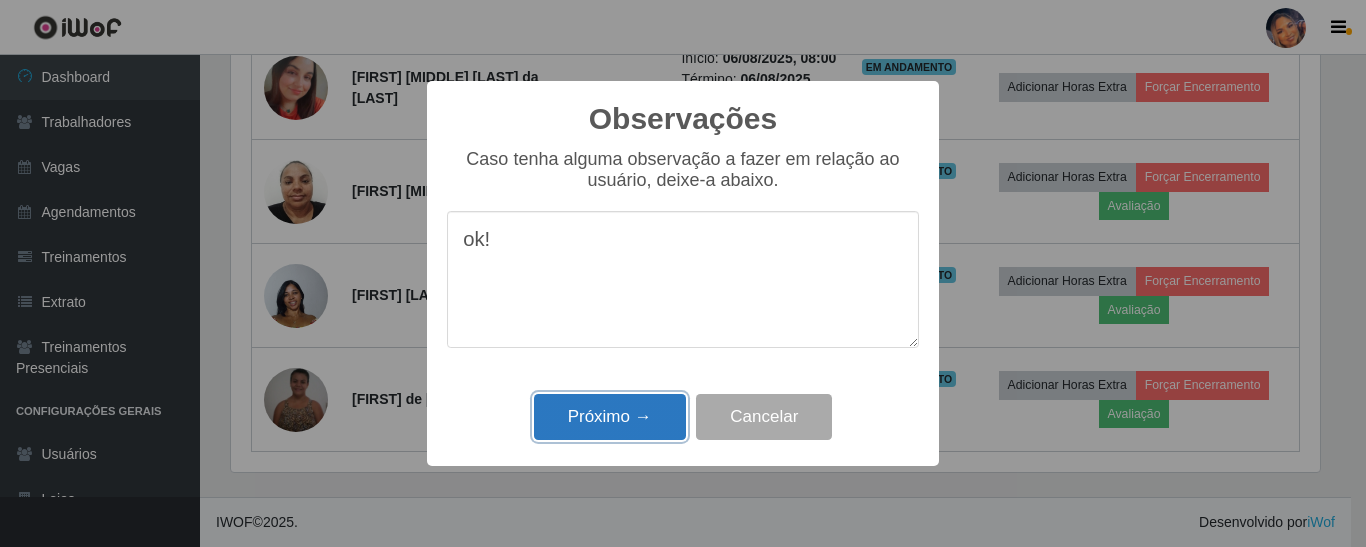 click on "Próximo →" at bounding box center [610, 417] 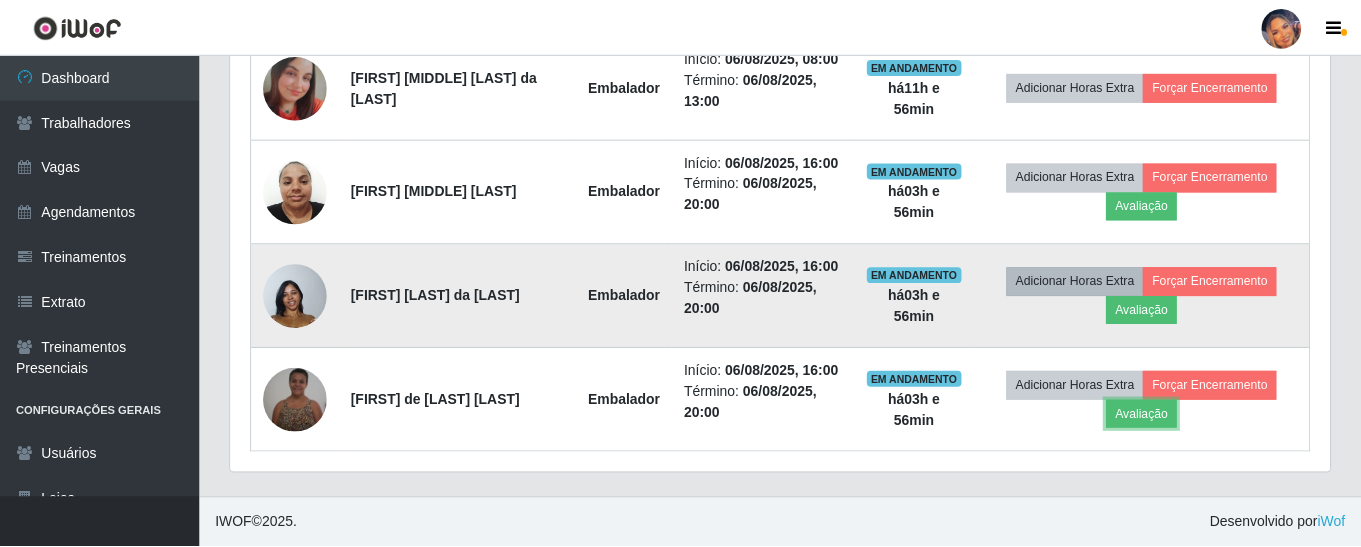 scroll, scrollTop: 999585, scrollLeft: 998901, axis: both 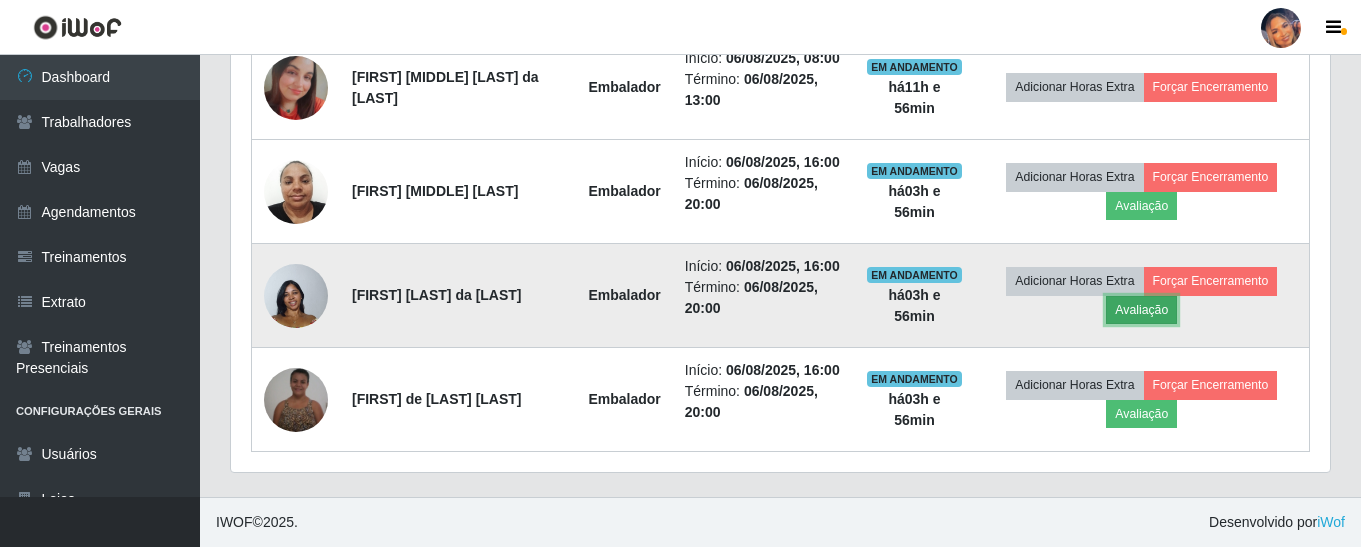 click on "Avaliação" at bounding box center (1141, 310) 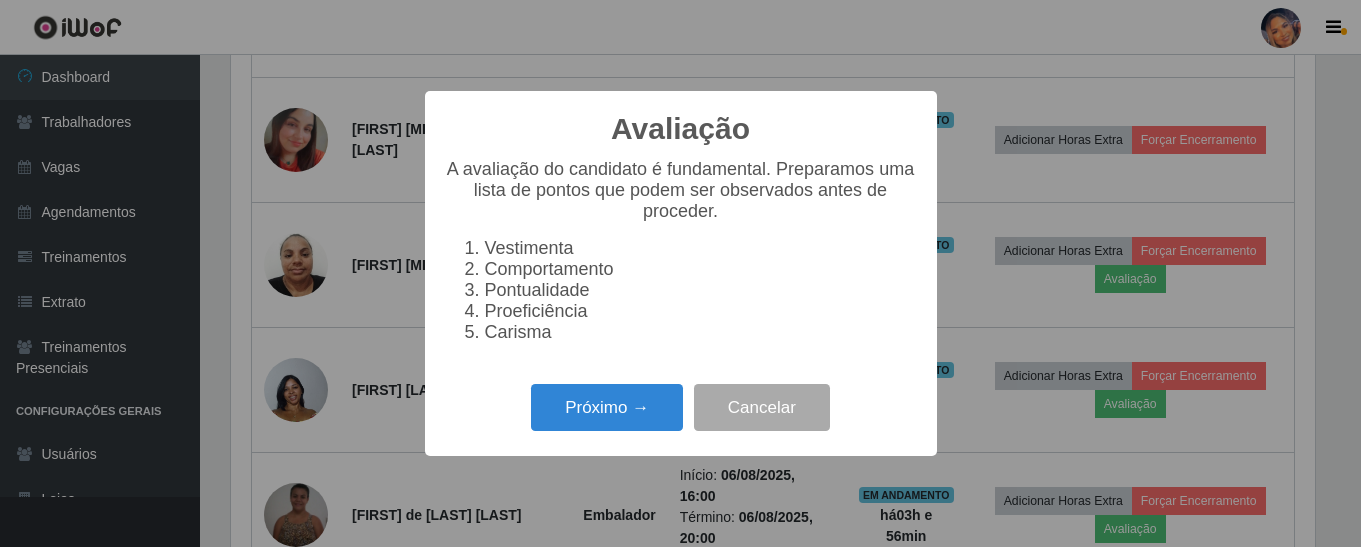 scroll, scrollTop: 999585, scrollLeft: 998911, axis: both 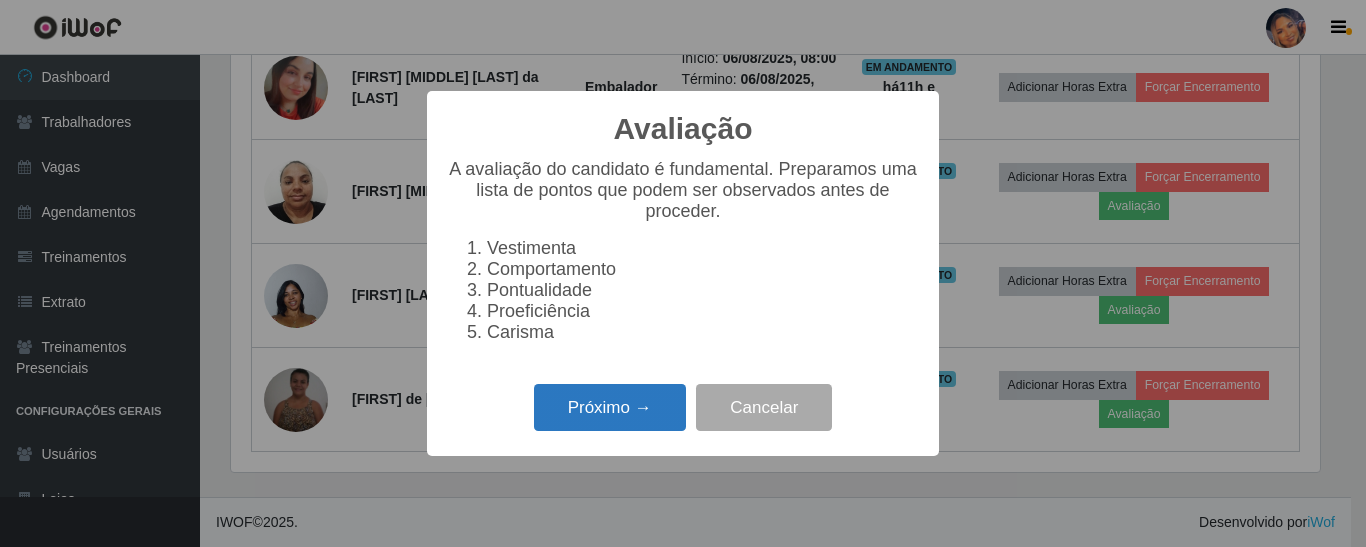 click on "Próximo →" at bounding box center (610, 407) 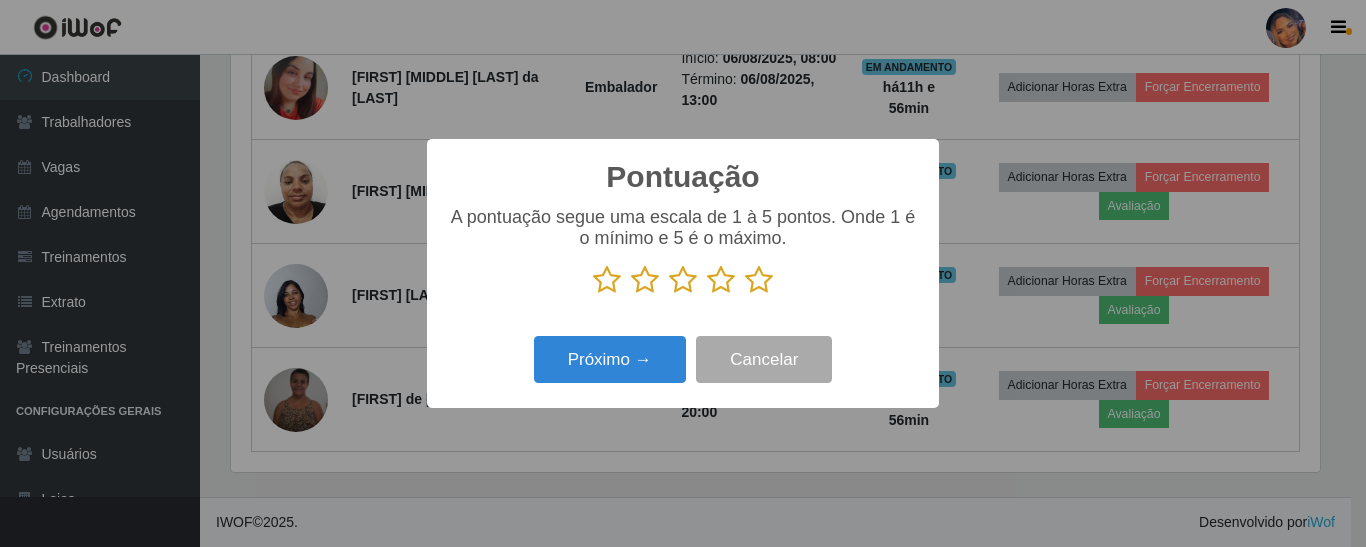 click at bounding box center (759, 280) 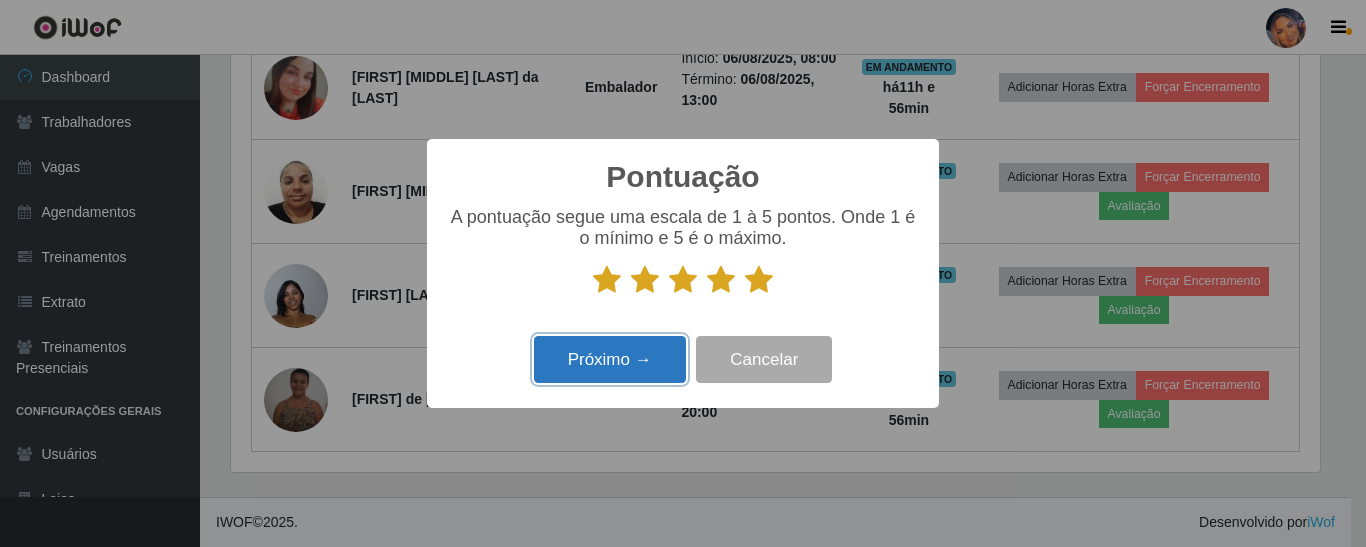 click on "Próximo →" at bounding box center [610, 359] 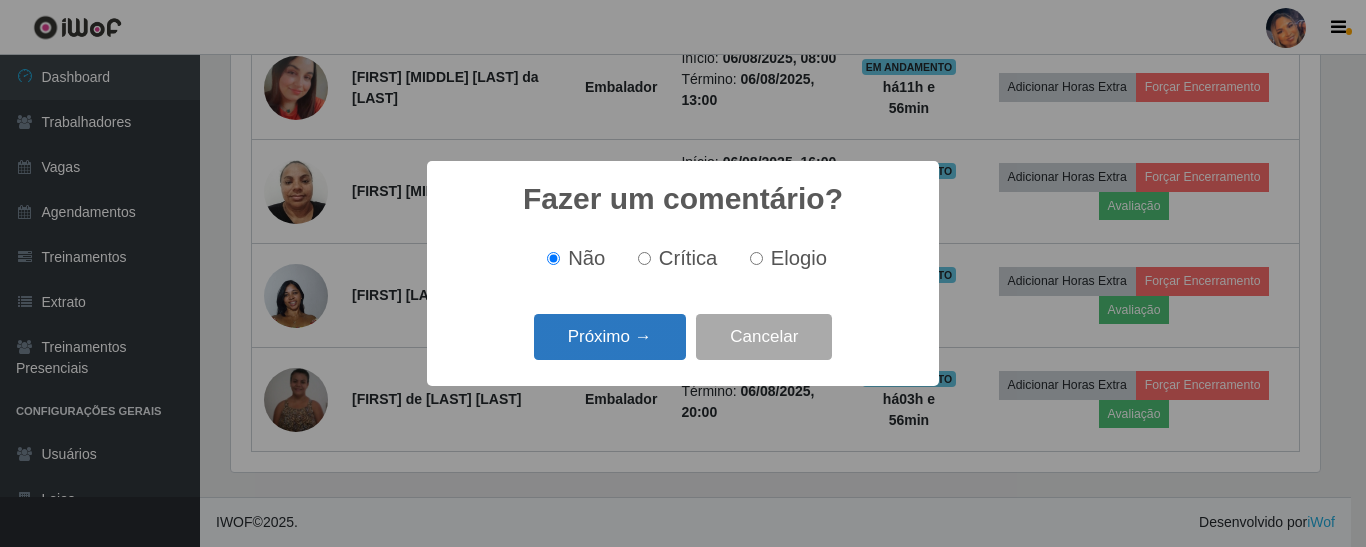 click on "Próximo →" at bounding box center [610, 337] 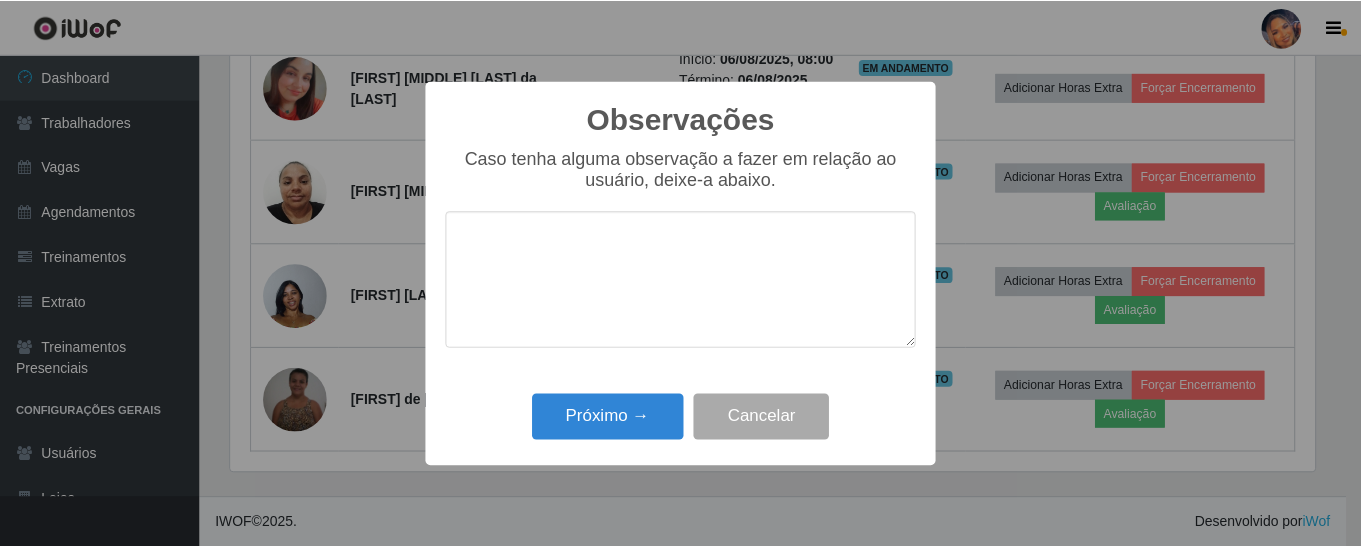 scroll, scrollTop: 999585, scrollLeft: 998911, axis: both 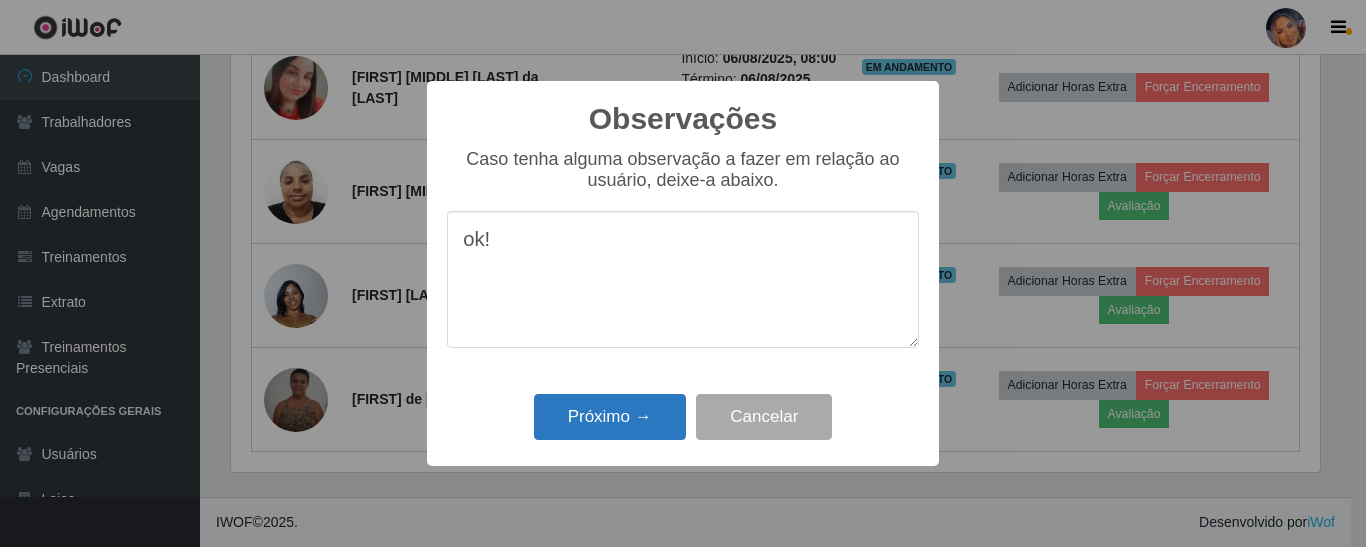 type on "ok!" 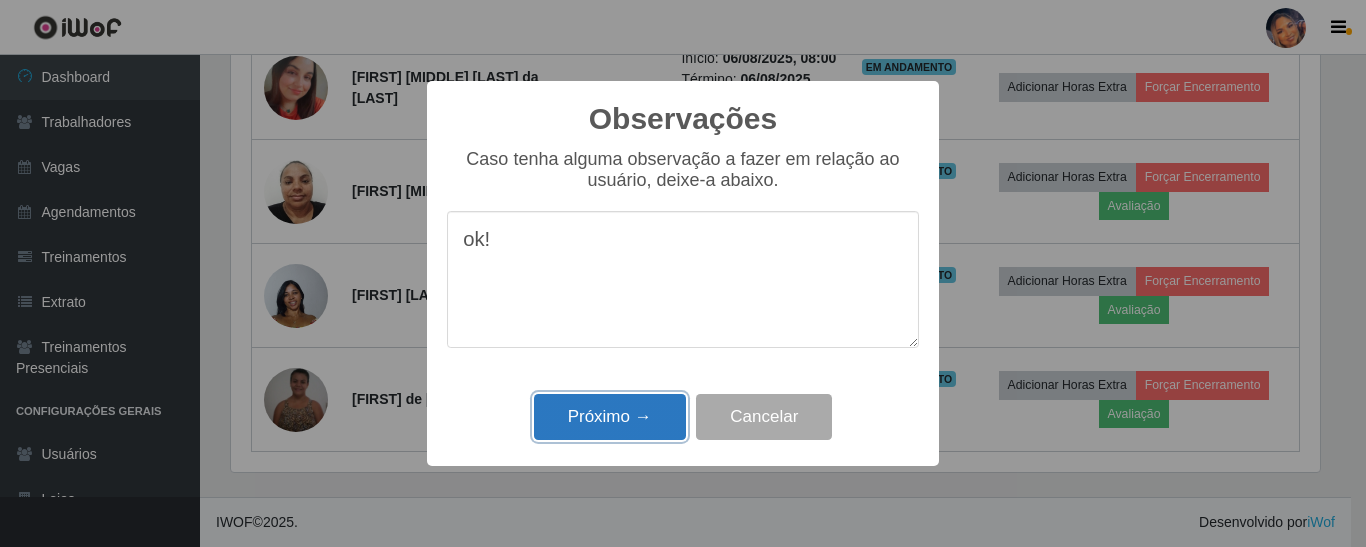 click on "Próximo →" at bounding box center [610, 417] 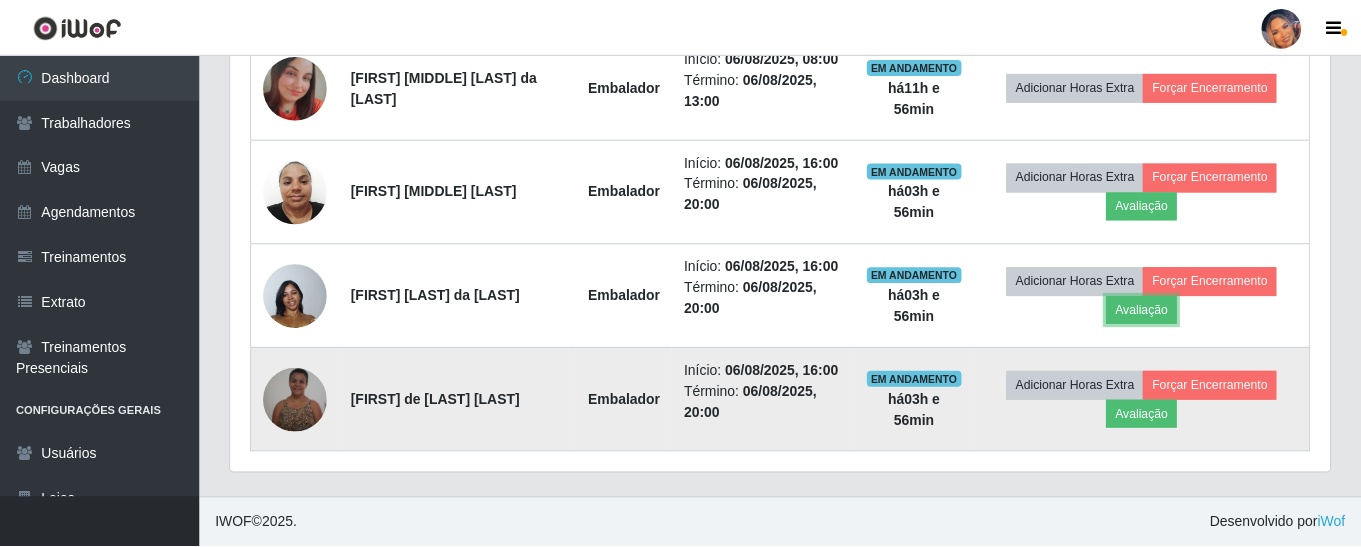 scroll, scrollTop: 999585, scrollLeft: 998901, axis: both 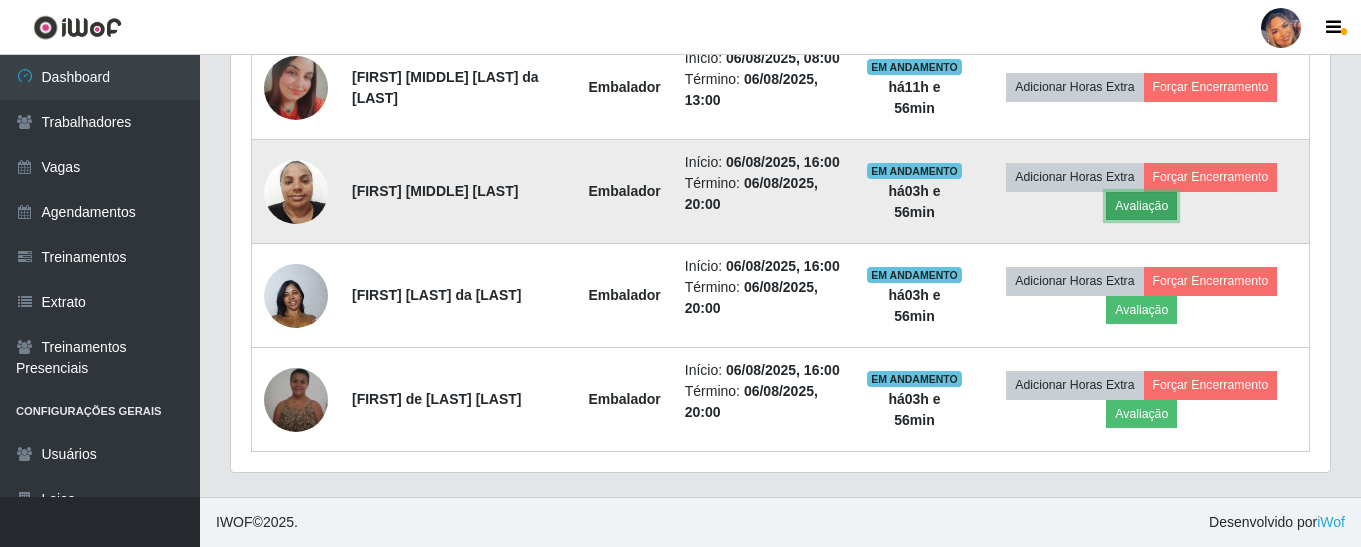 click on "Avaliação" at bounding box center (1141, 206) 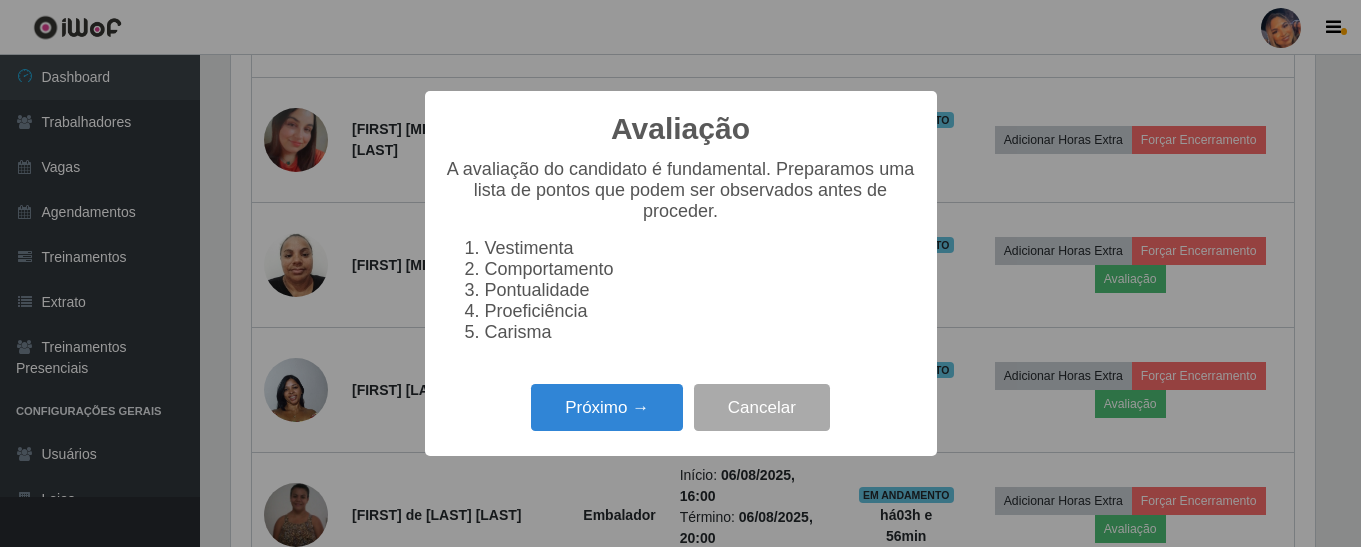 scroll, scrollTop: 999585, scrollLeft: 998911, axis: both 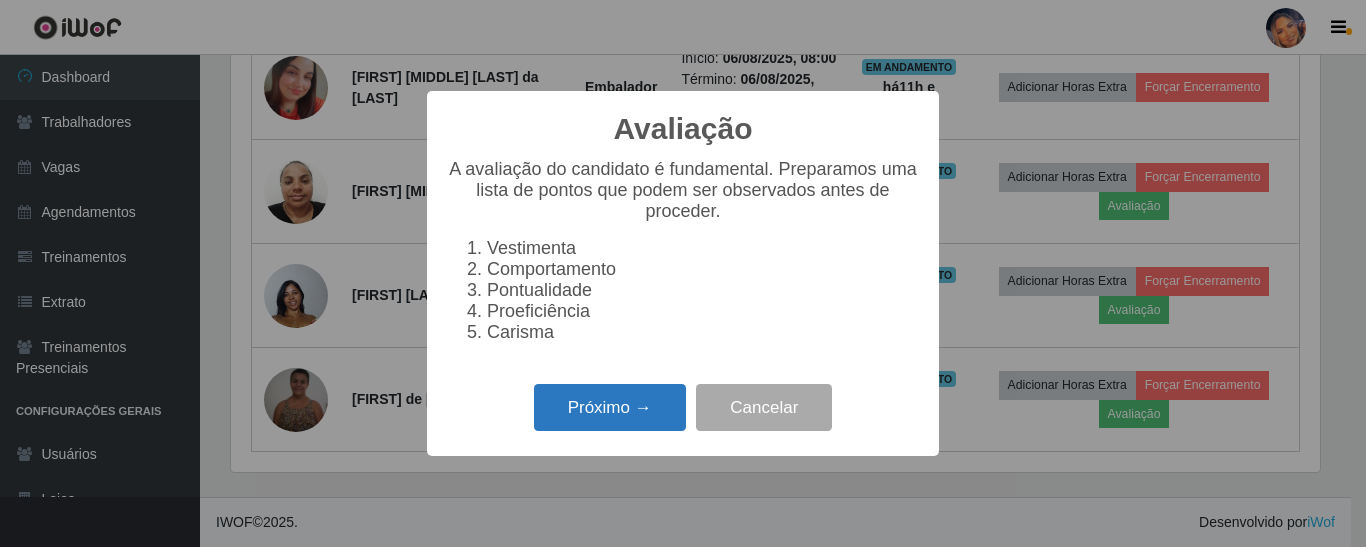 click on "Próximo →" at bounding box center (610, 407) 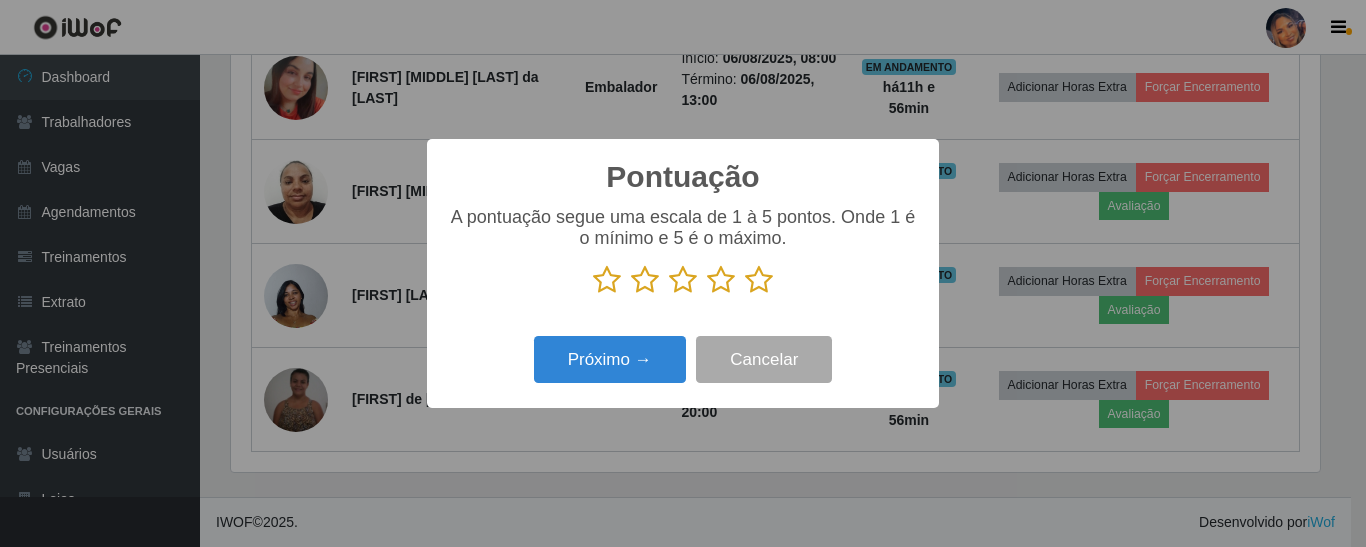 drag, startPoint x: 753, startPoint y: 293, endPoint x: 741, endPoint y: 301, distance: 14.422205 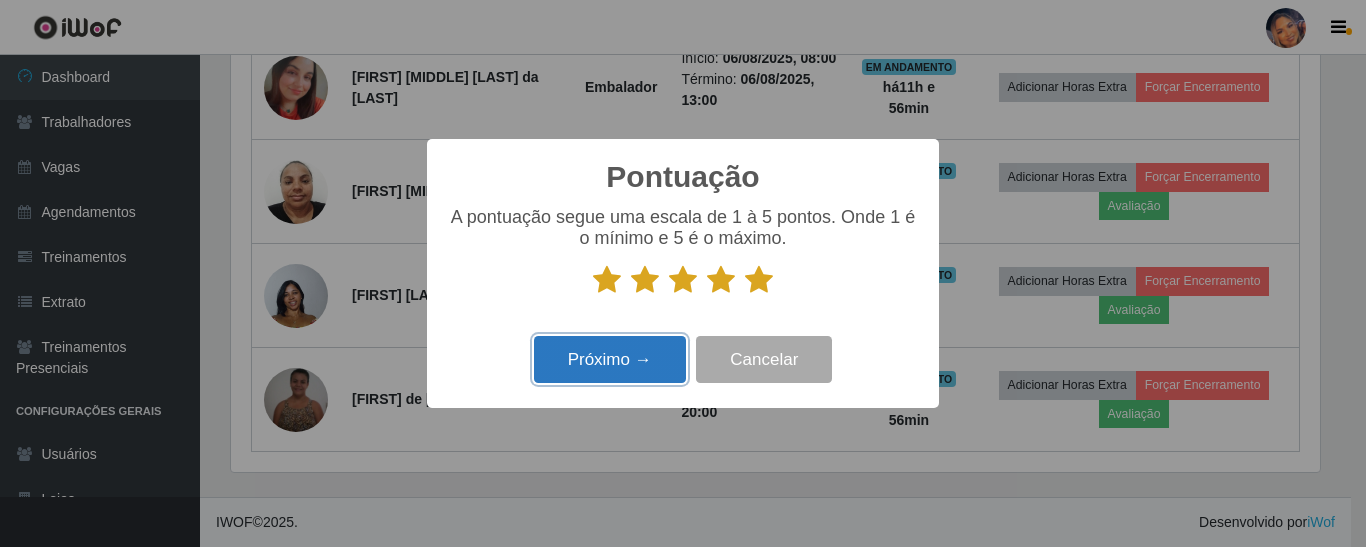 click on "Próximo →" at bounding box center [610, 359] 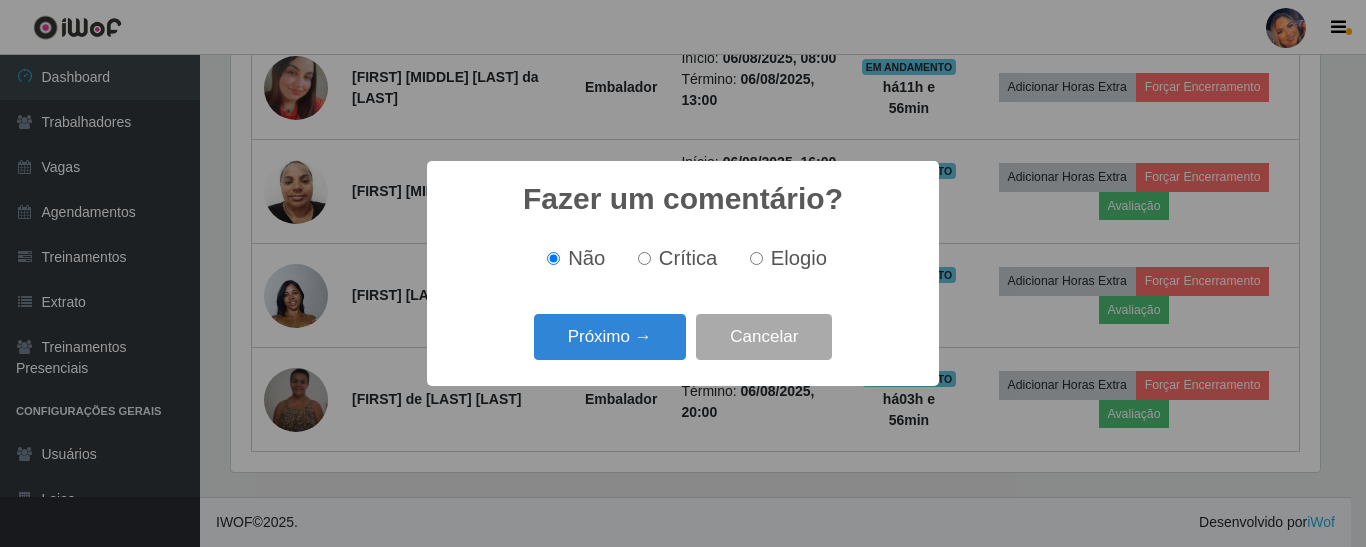 scroll, scrollTop: 999585, scrollLeft: 998911, axis: both 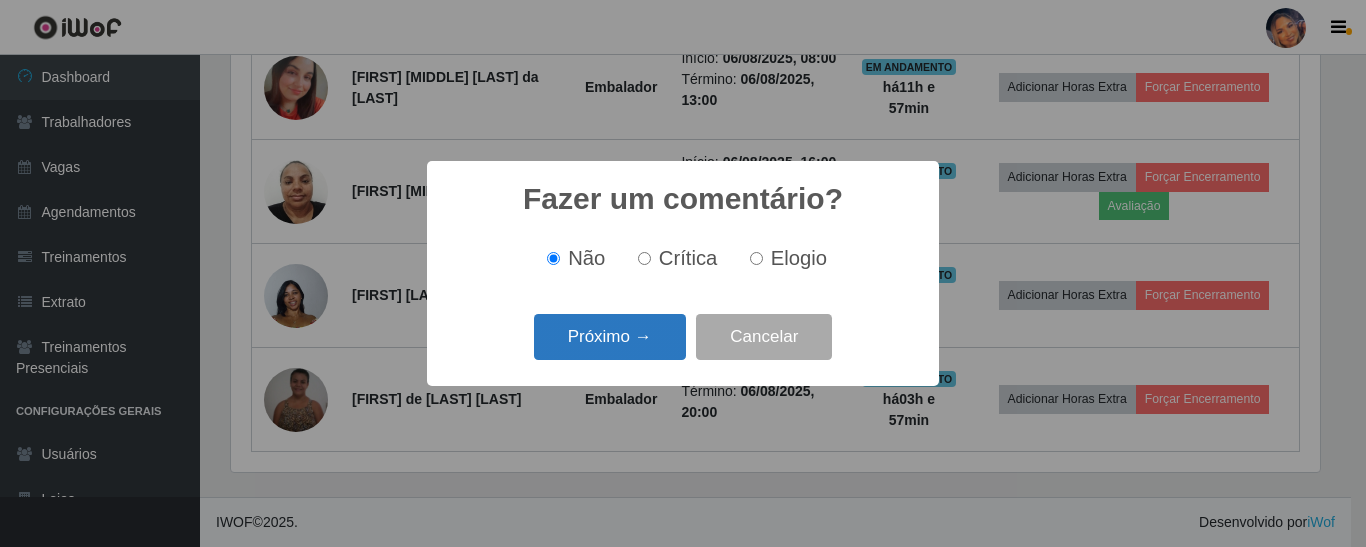 click on "Próximo →" at bounding box center (610, 337) 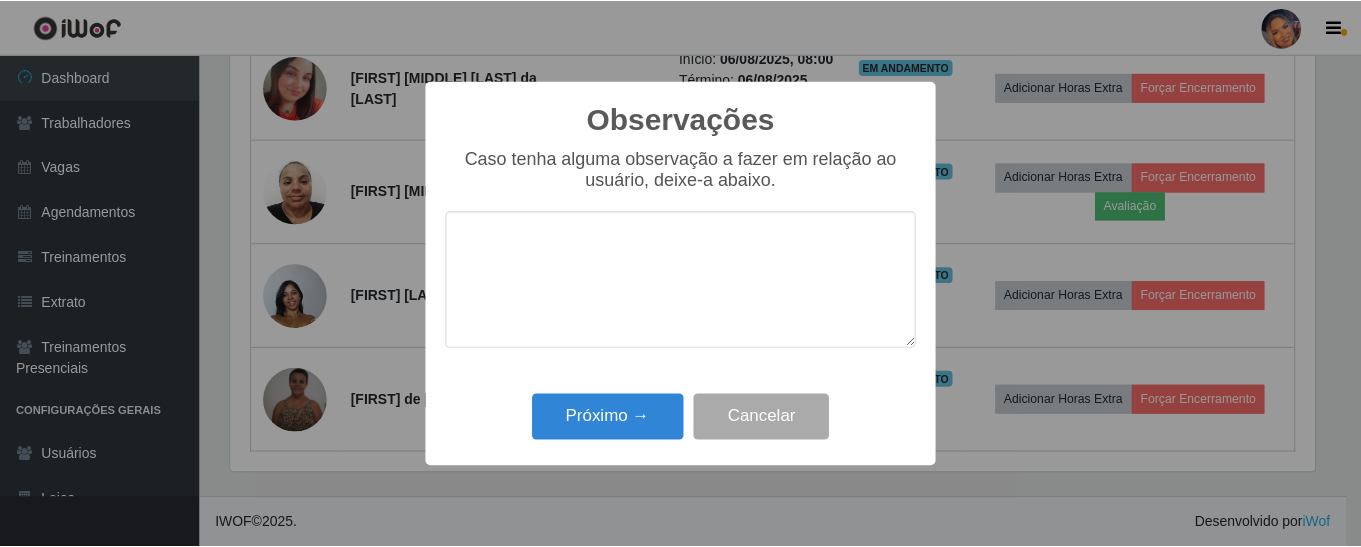 scroll, scrollTop: 999585, scrollLeft: 998911, axis: both 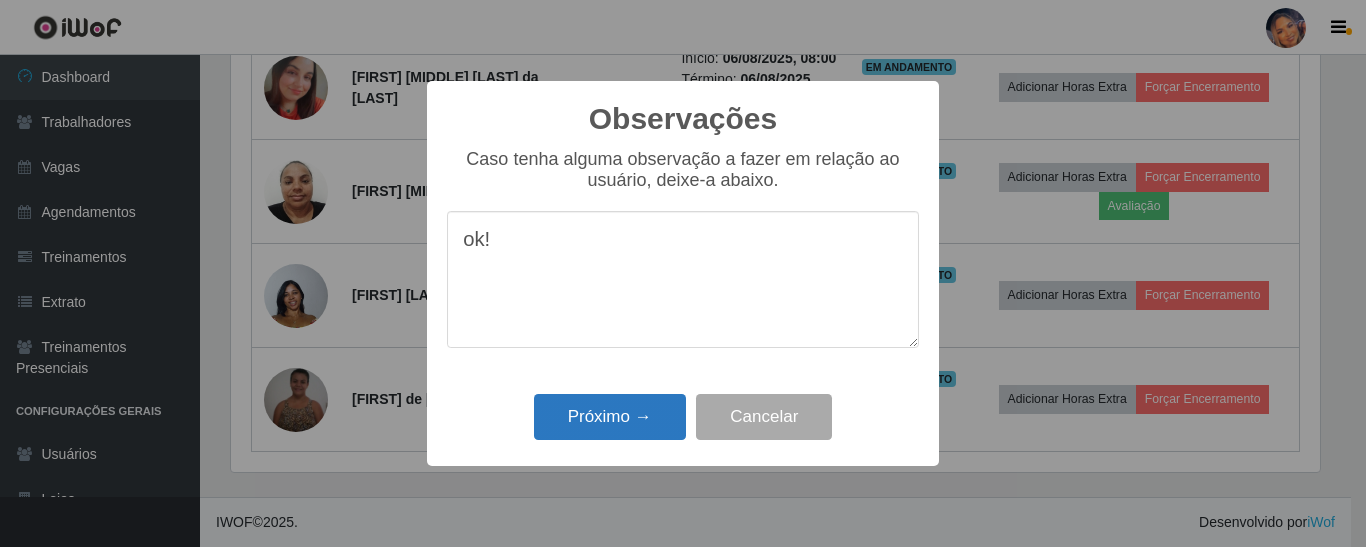 type on "ok!" 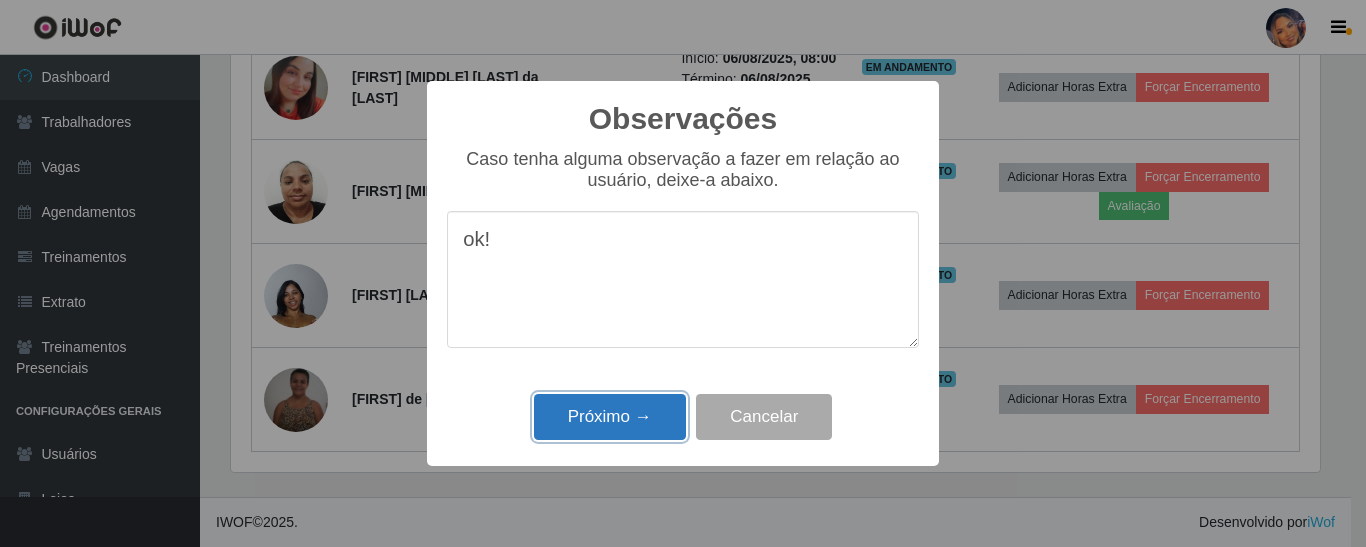 click on "Próximo →" at bounding box center [610, 417] 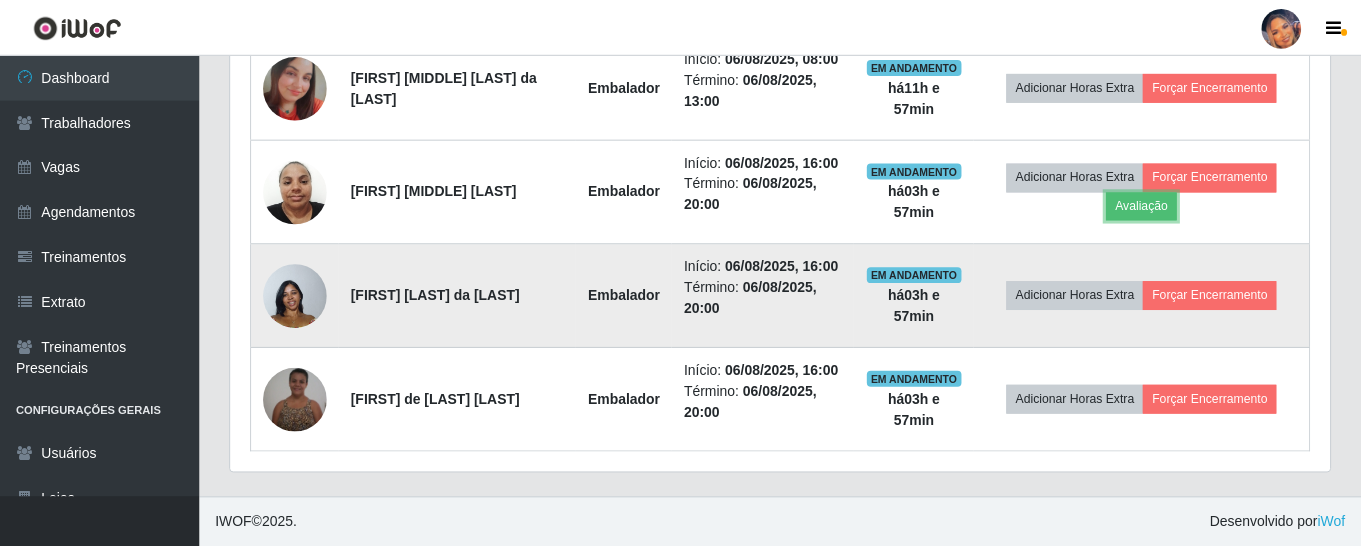 scroll, scrollTop: 999585, scrollLeft: 998901, axis: both 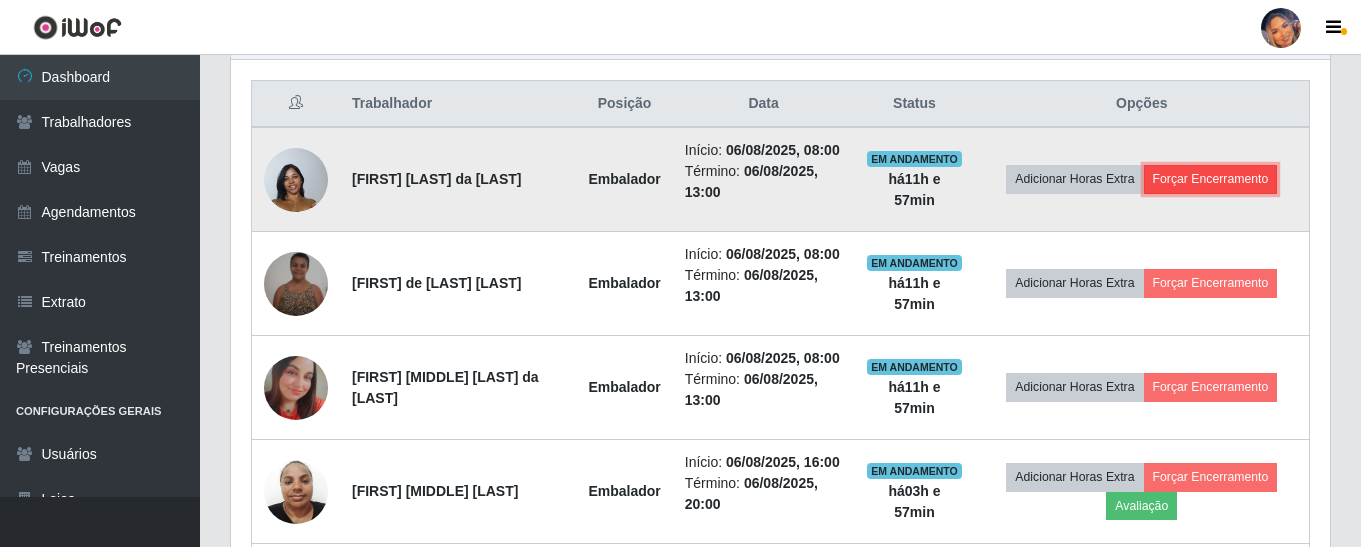 click on "Forçar Encerramento" at bounding box center [1211, 179] 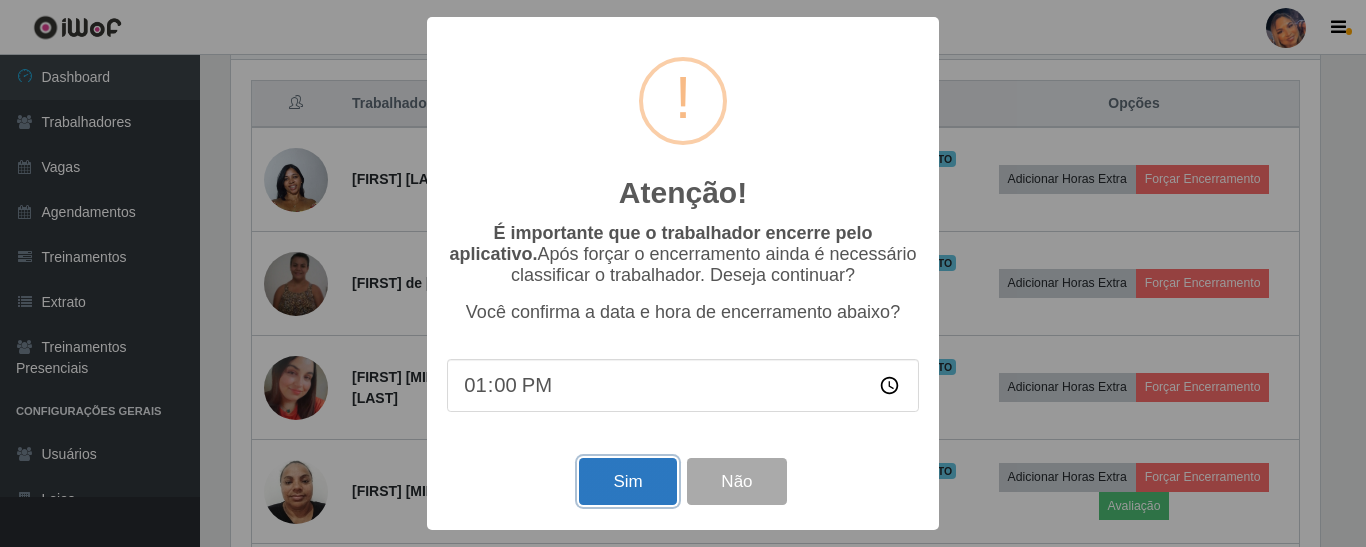 click on "Sim" at bounding box center (627, 481) 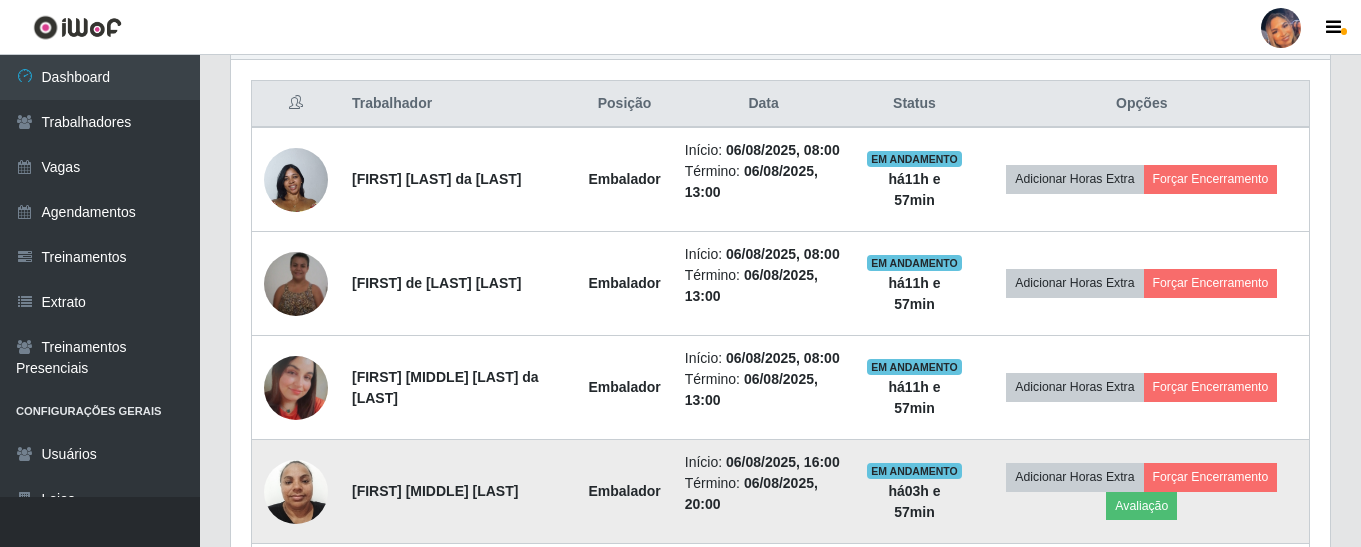 scroll, scrollTop: 999585, scrollLeft: 998911, axis: both 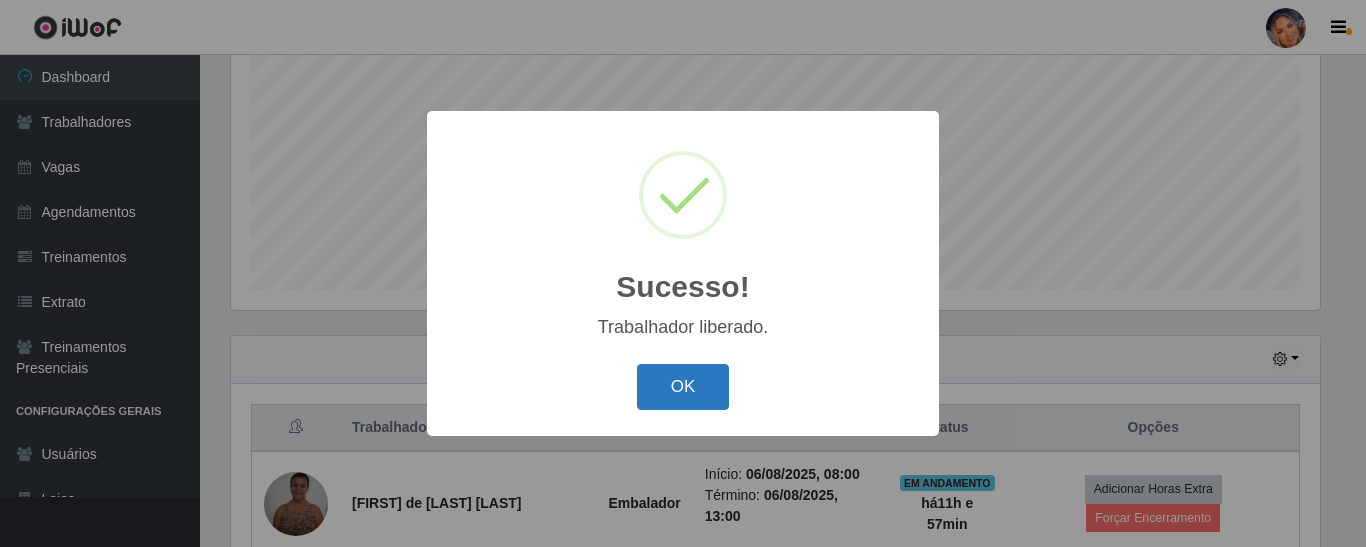 click on "OK" at bounding box center [683, 387] 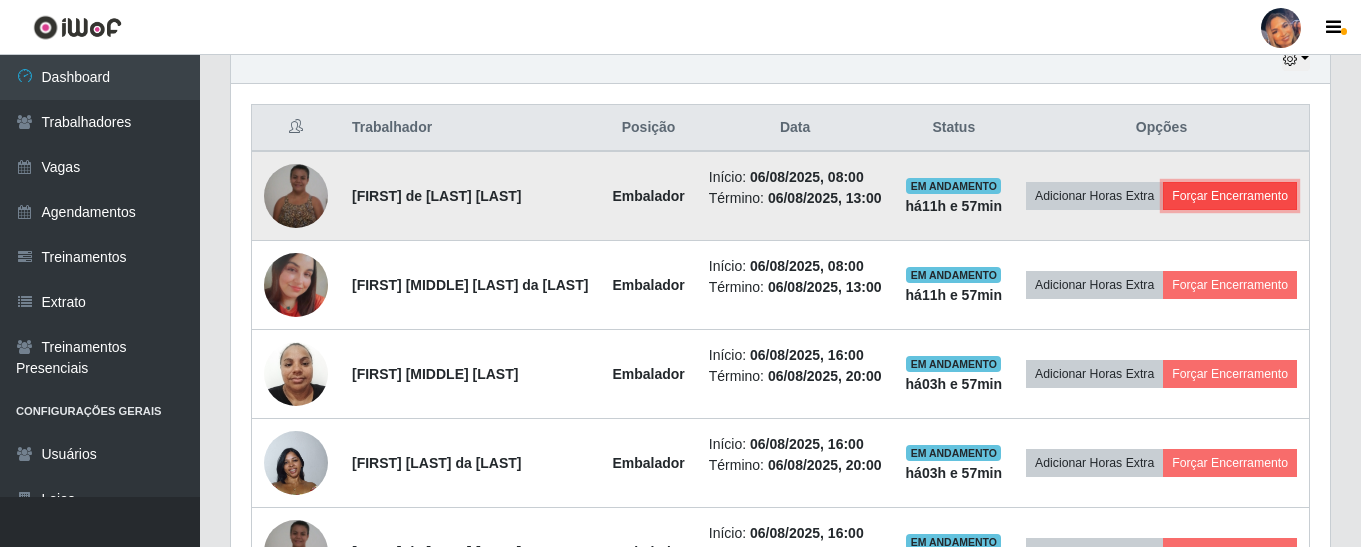click on "Forçar Encerramento" at bounding box center [1230, 196] 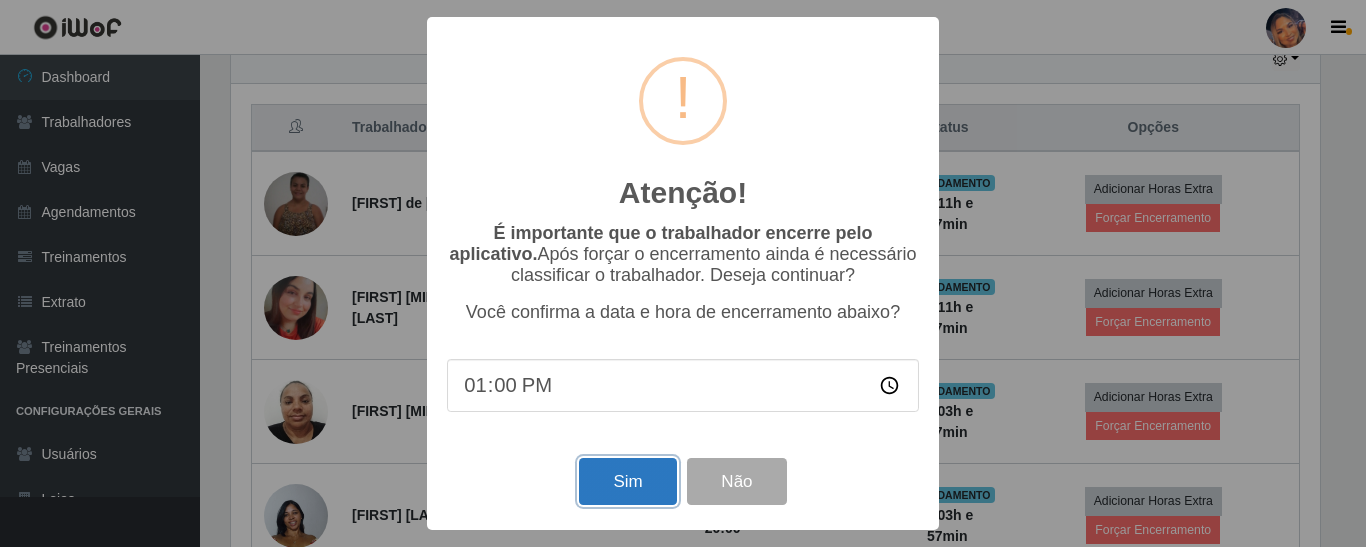 click on "Sim" at bounding box center (627, 481) 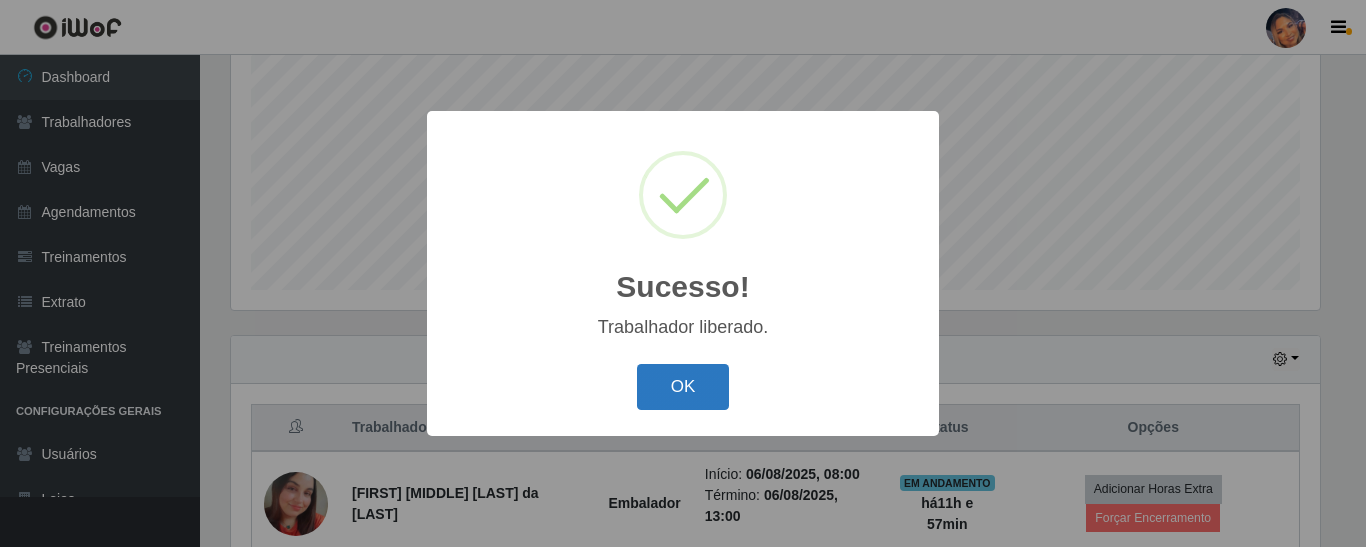 click on "OK" at bounding box center (683, 387) 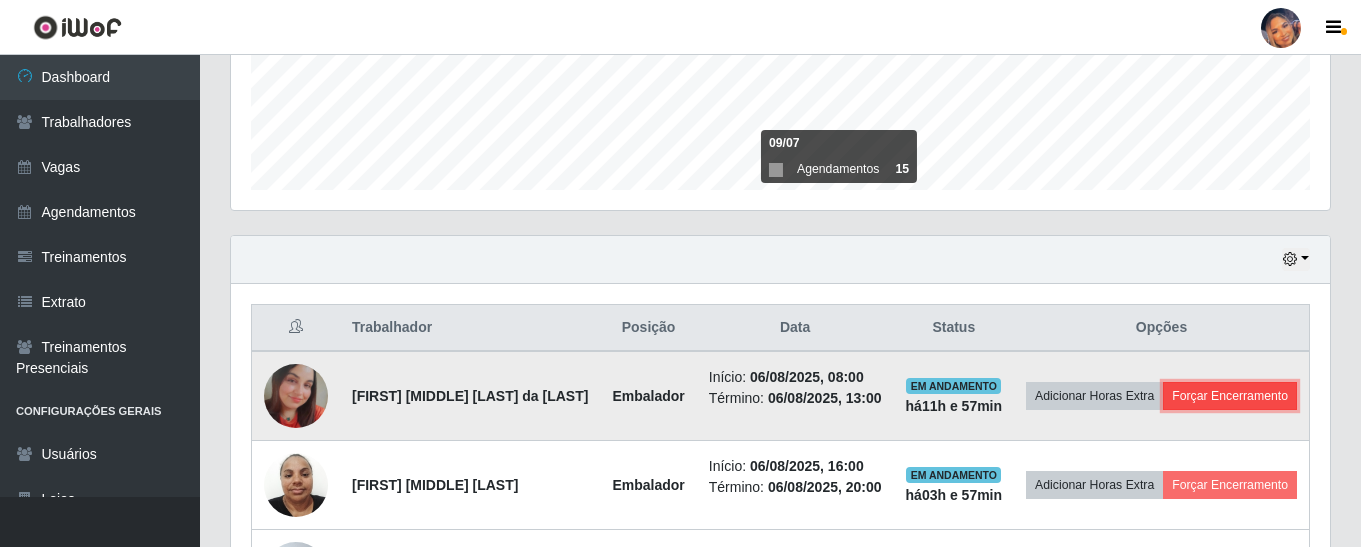 click on "Forçar Encerramento" at bounding box center [1230, 396] 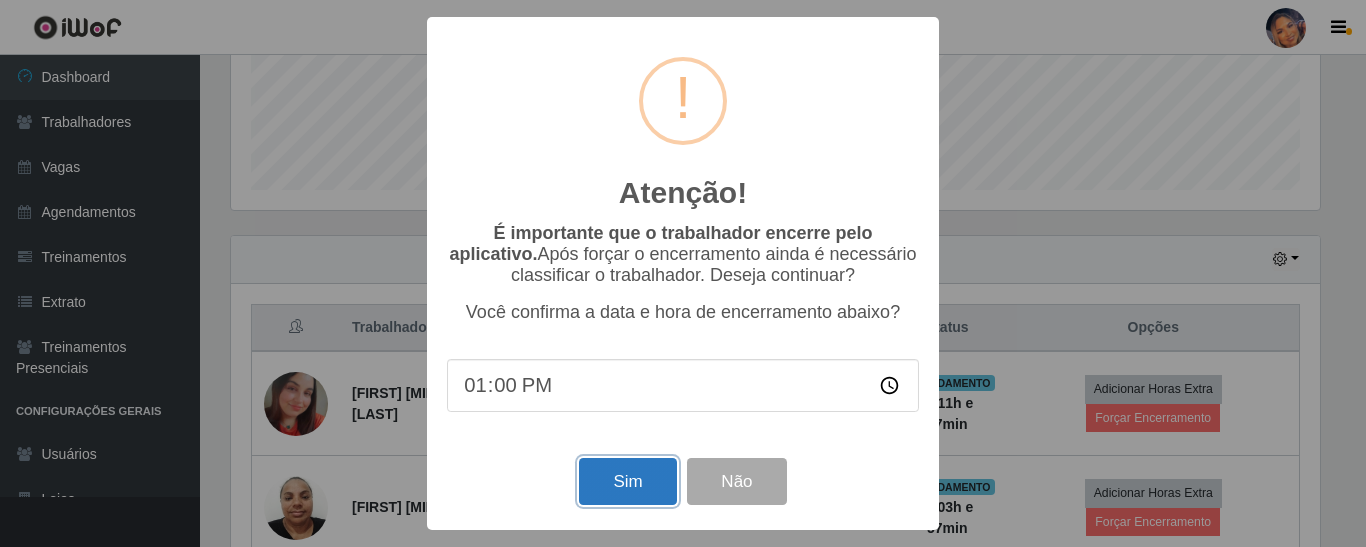 click on "Sim" at bounding box center (627, 481) 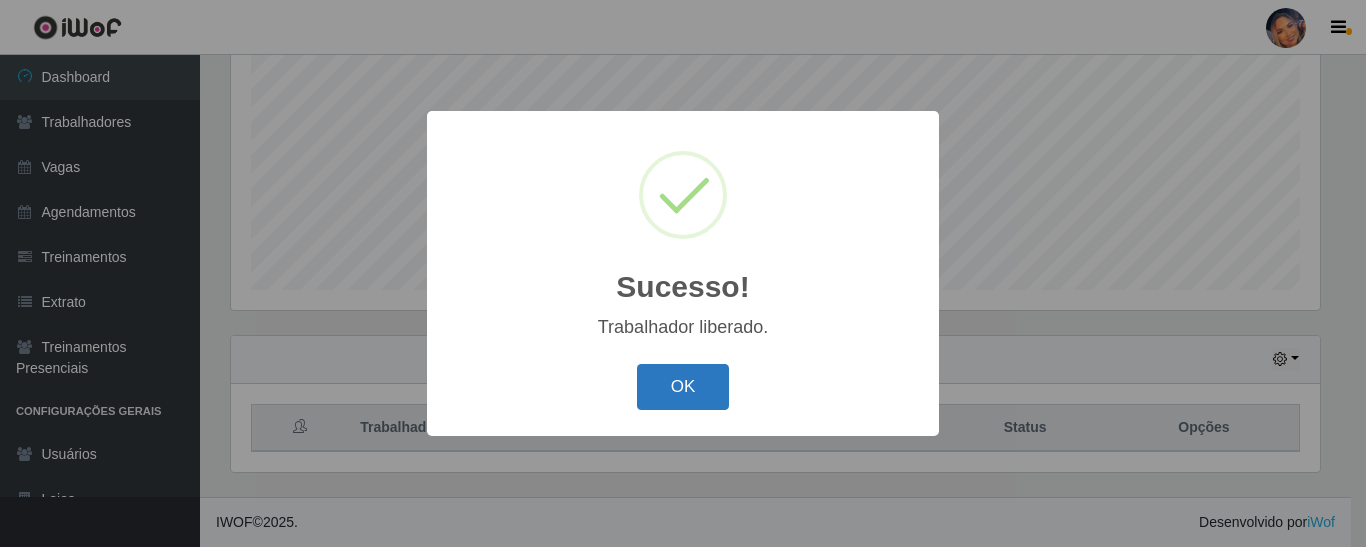 click on "OK" at bounding box center (683, 387) 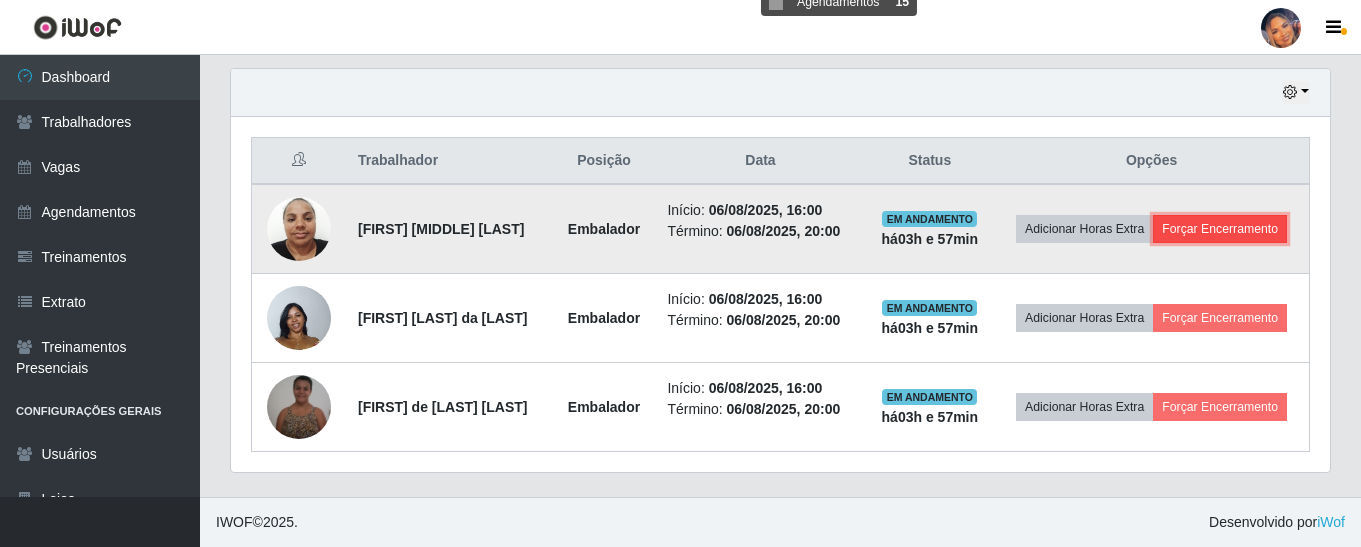 click on "Forçar Encerramento" at bounding box center [1220, 229] 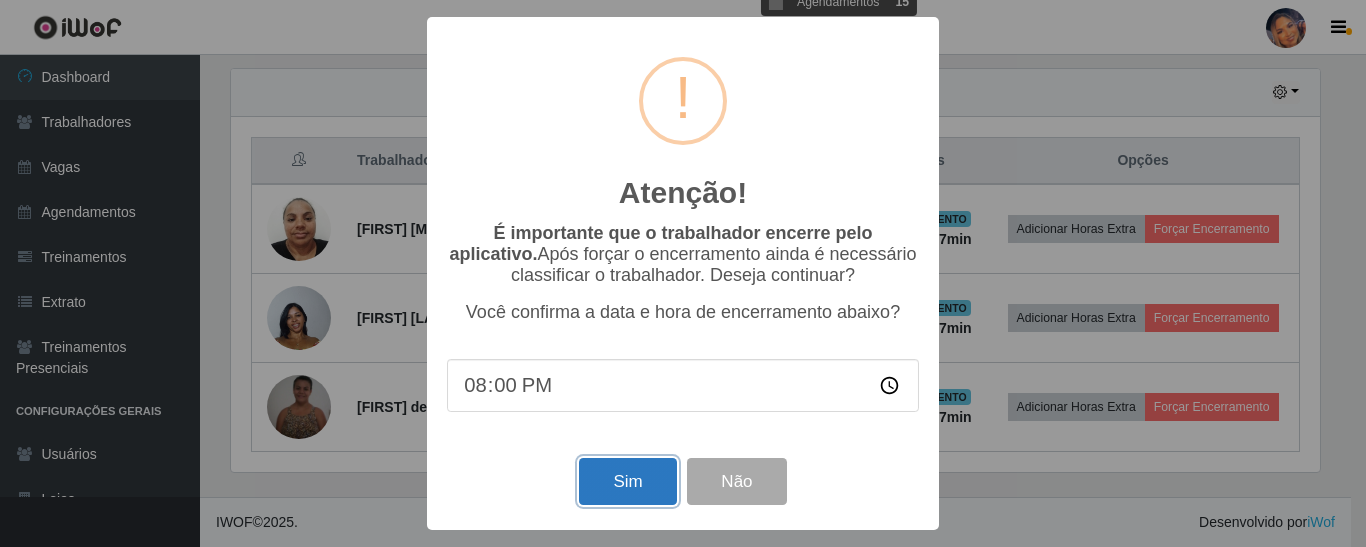 click on "Sim" at bounding box center (627, 481) 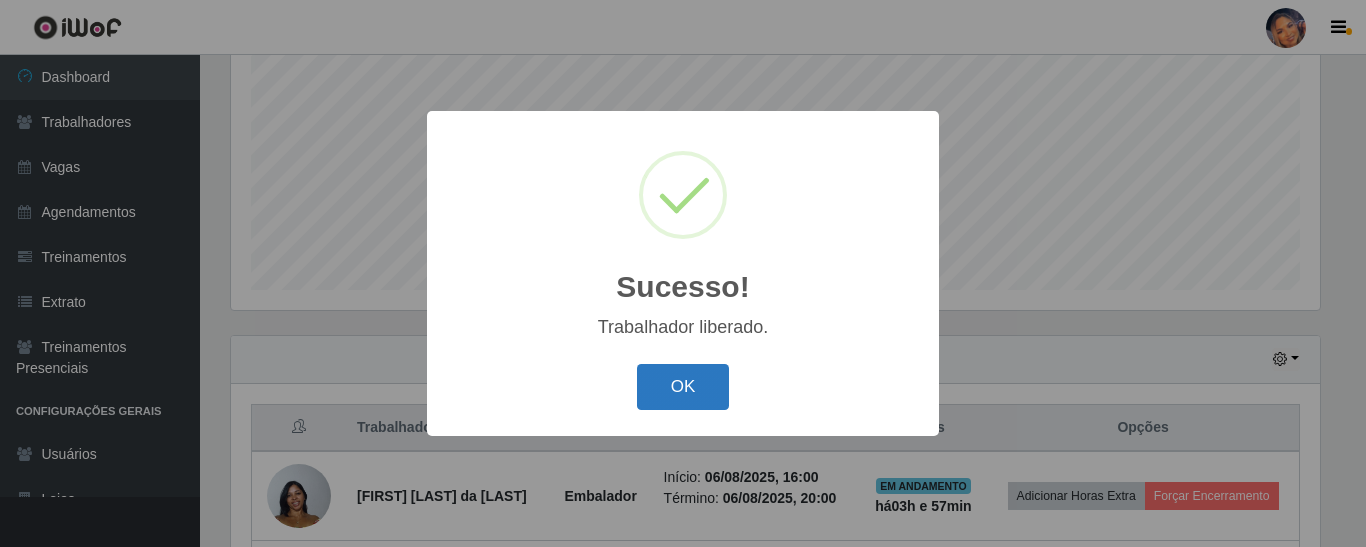 click on "OK" at bounding box center (683, 387) 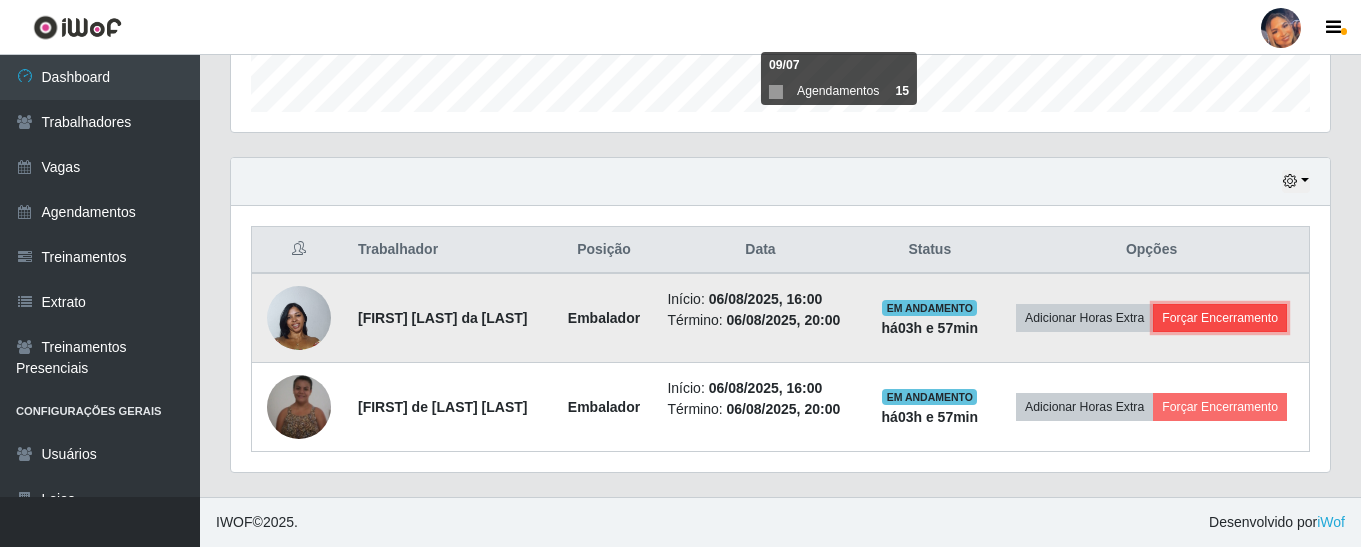 click on "Forçar Encerramento" at bounding box center [1220, 318] 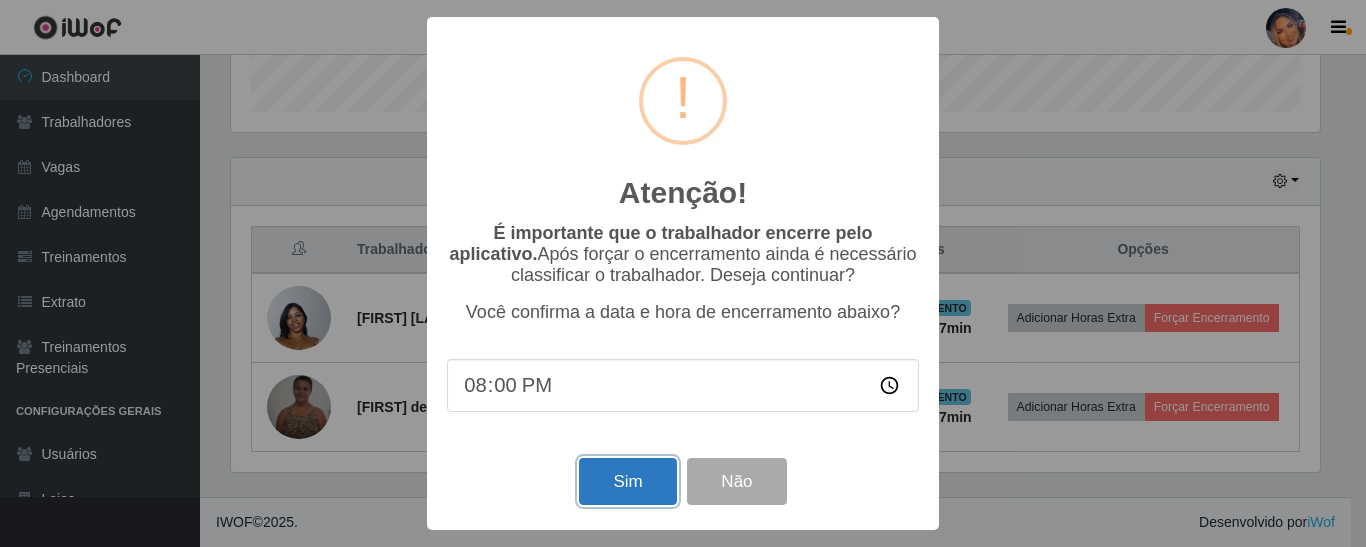 click on "Sim" at bounding box center (627, 481) 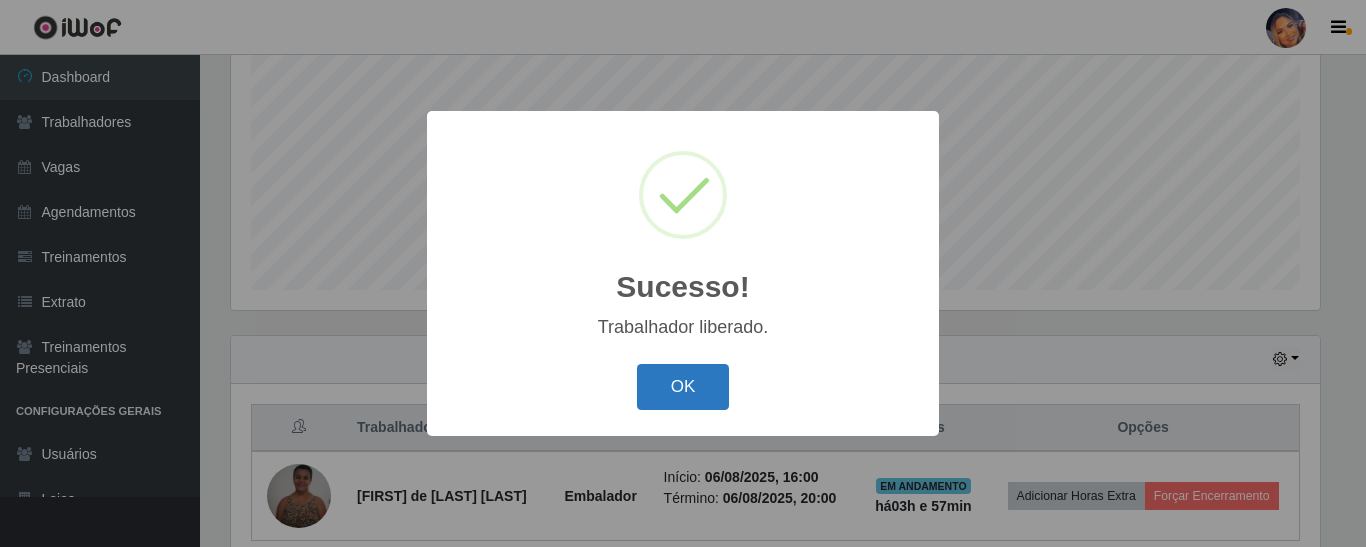 click on "OK" at bounding box center [683, 387] 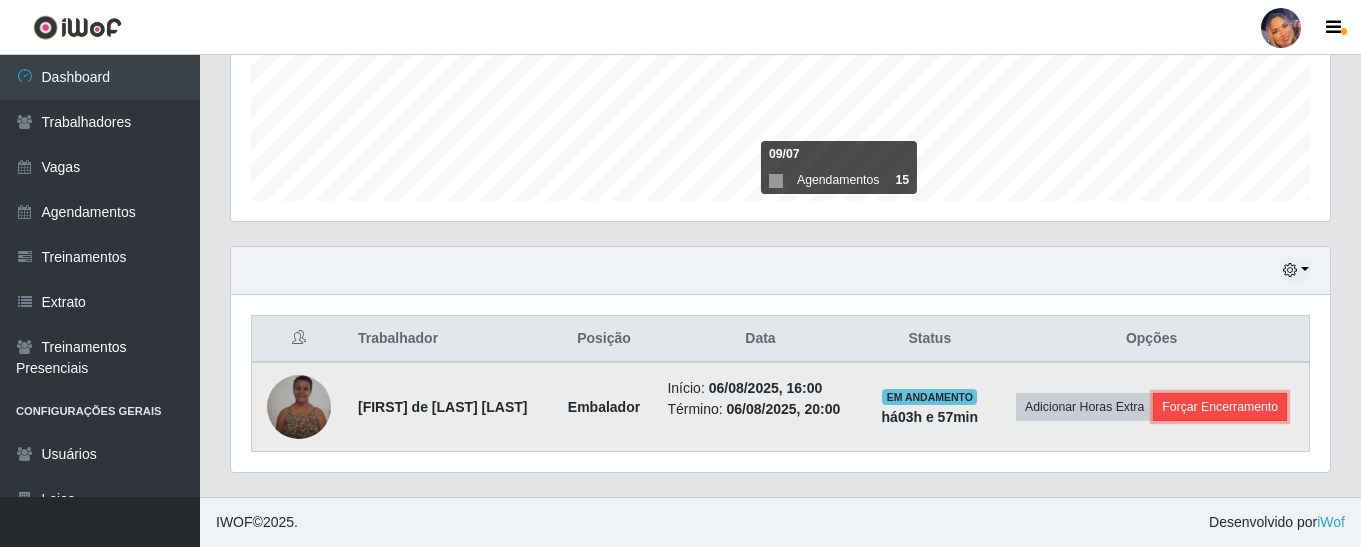 click on "Forçar Encerramento" at bounding box center [1220, 407] 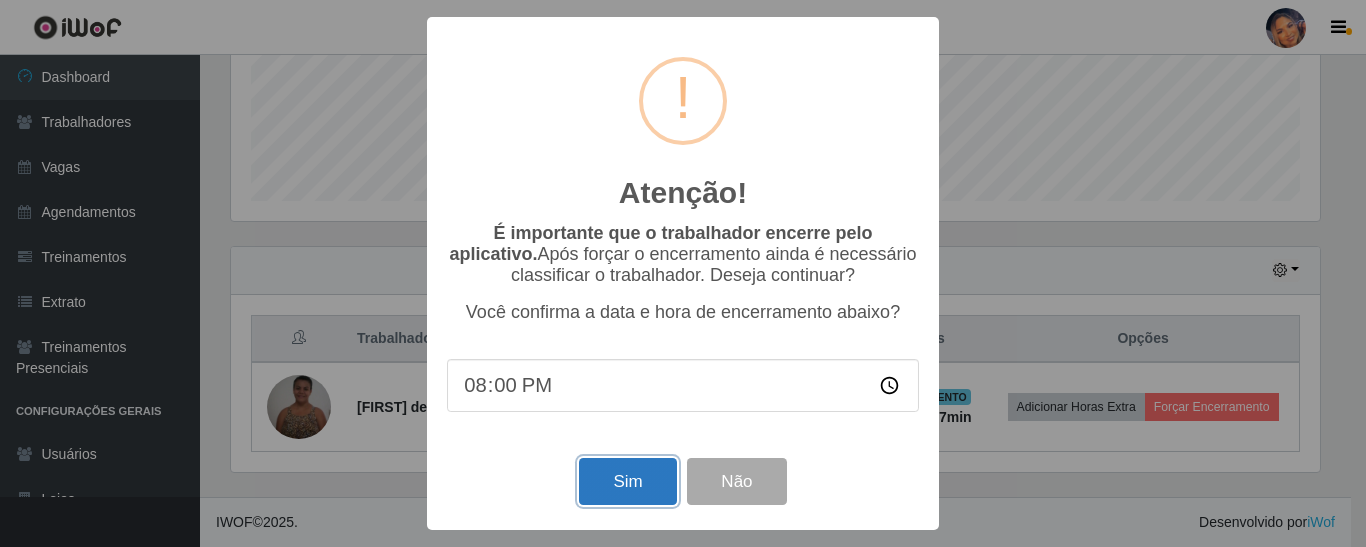 click on "Sim" at bounding box center [627, 481] 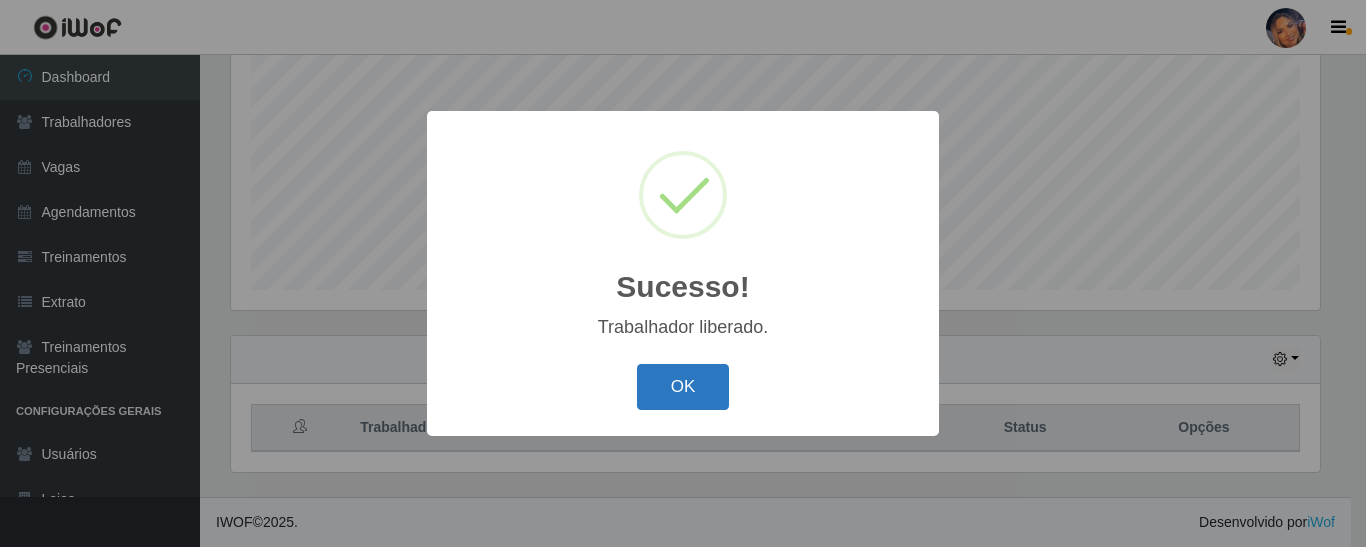click on "OK" at bounding box center [683, 387] 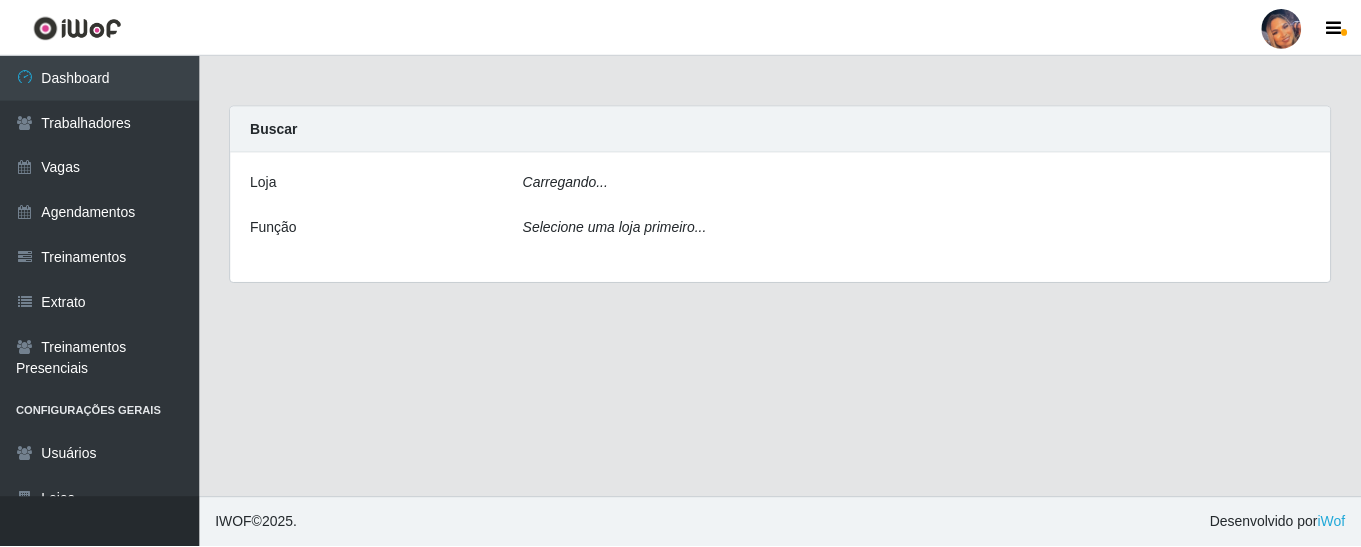 scroll, scrollTop: 0, scrollLeft: 0, axis: both 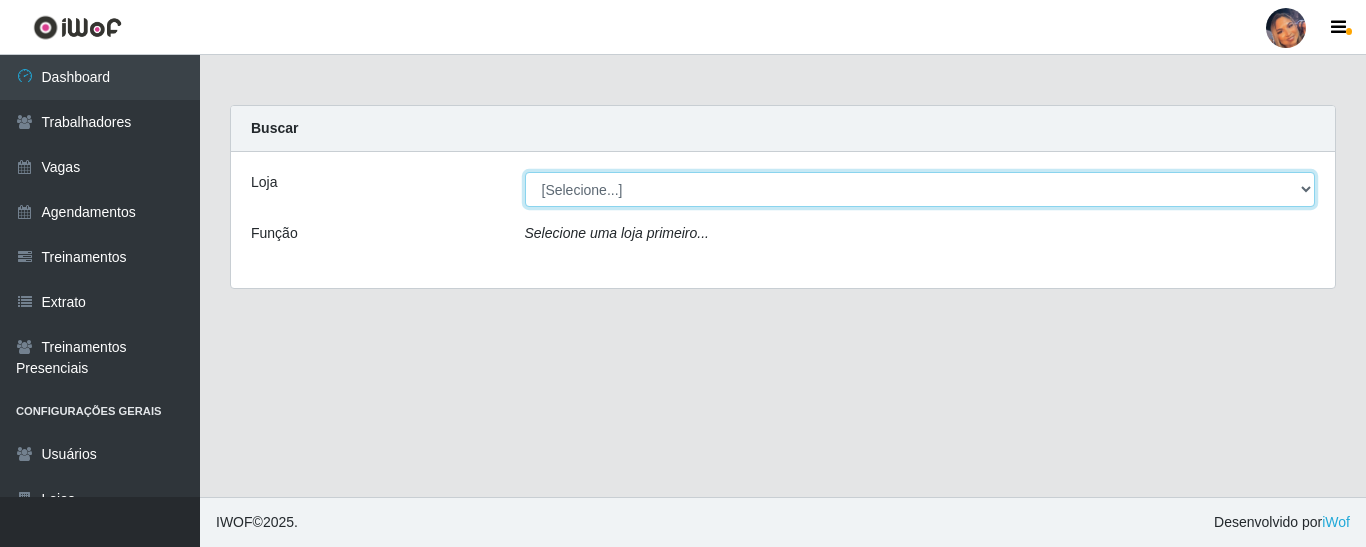click on "[Selecione...] Supermercado Preço Bom" at bounding box center [920, 189] 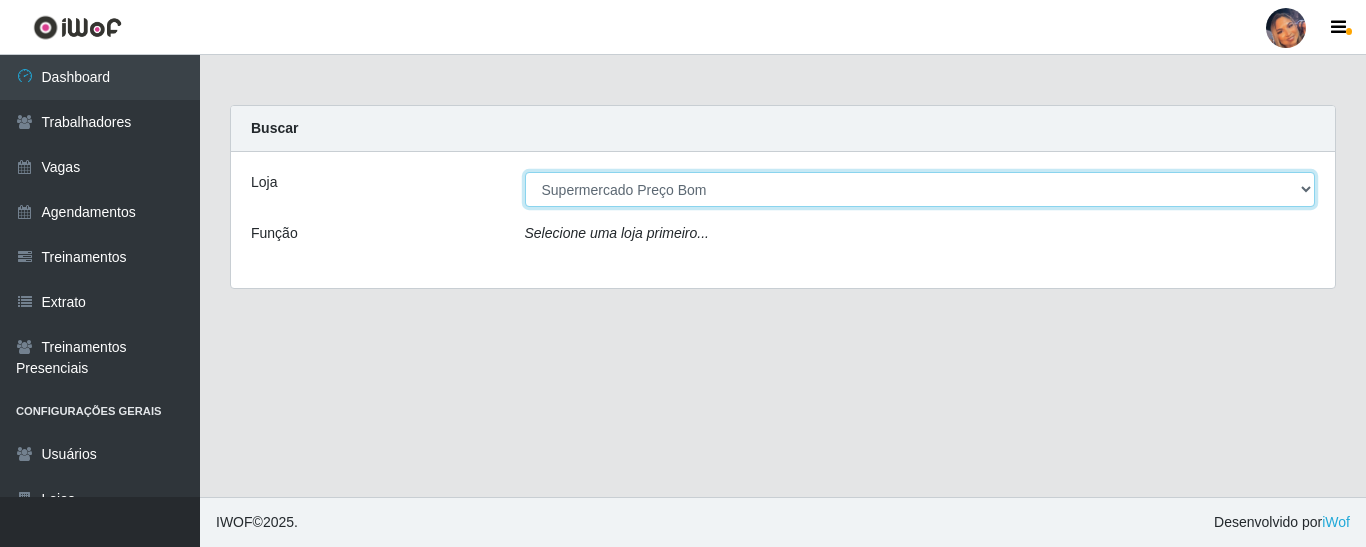 click on "[Selecione...] Supermercado Preço Bom" at bounding box center [920, 189] 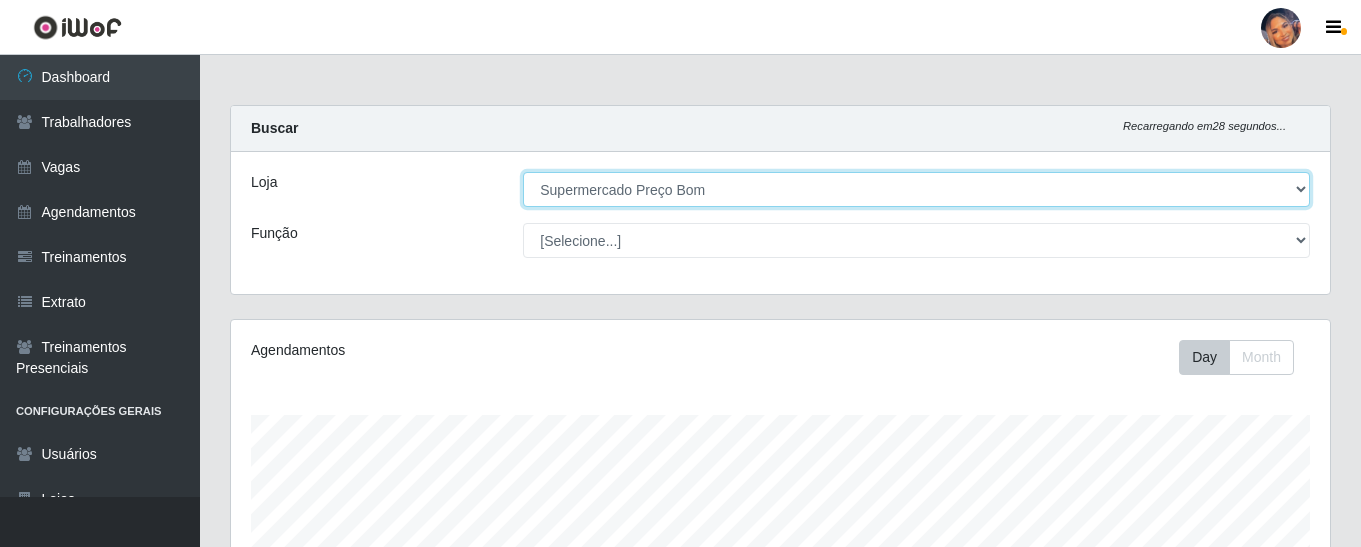 scroll, scrollTop: 999585, scrollLeft: 998901, axis: both 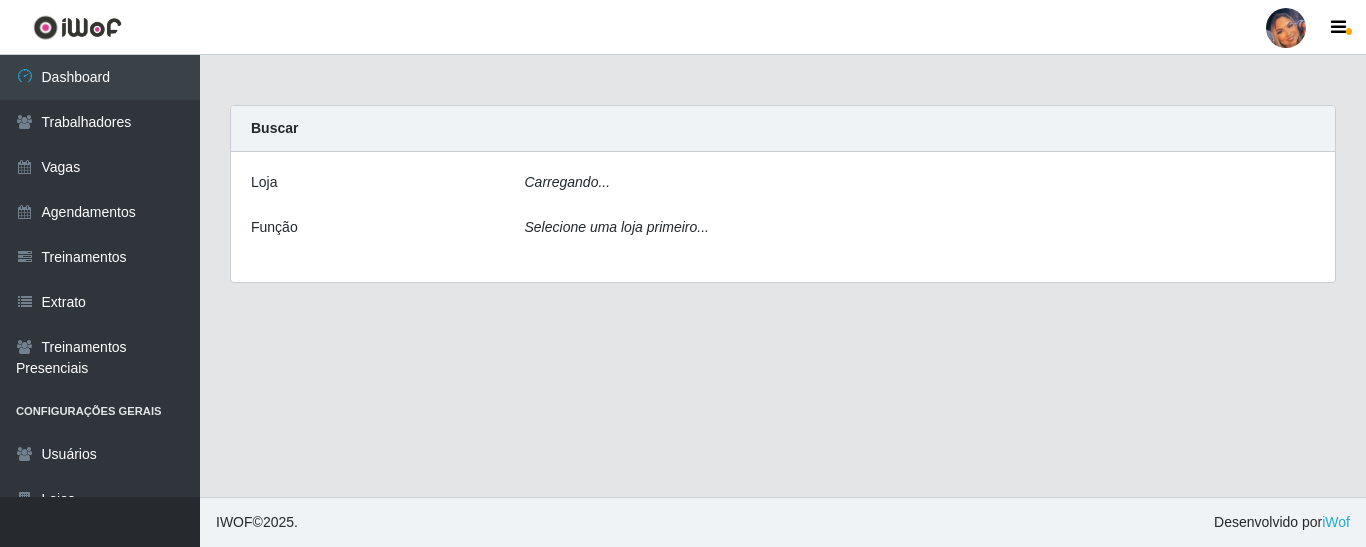click on "Carregando..." at bounding box center (920, 186) 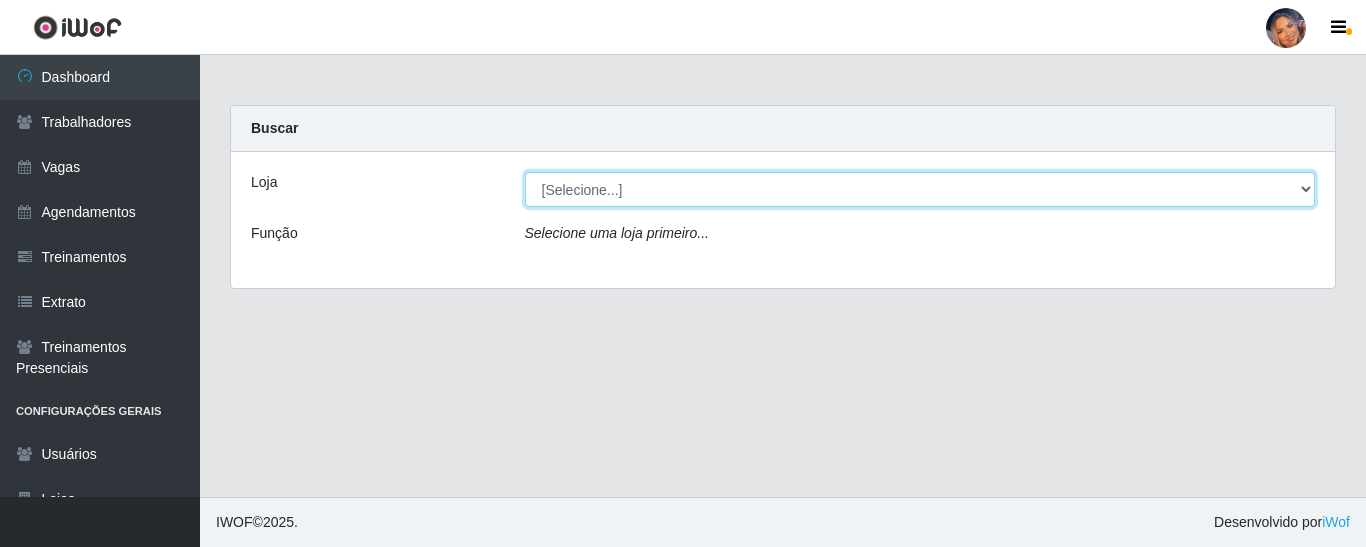 drag, startPoint x: 805, startPoint y: 197, endPoint x: 784, endPoint y: 190, distance: 22.135944 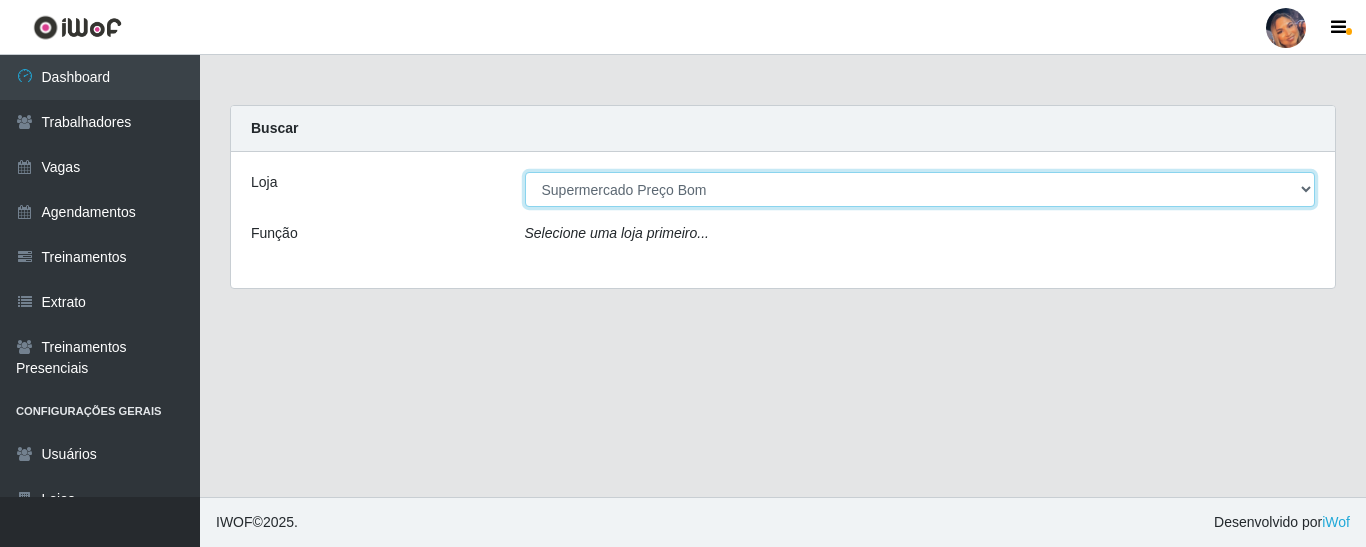 click on "[Selecione...] Supermercado Preço Bom" at bounding box center [920, 189] 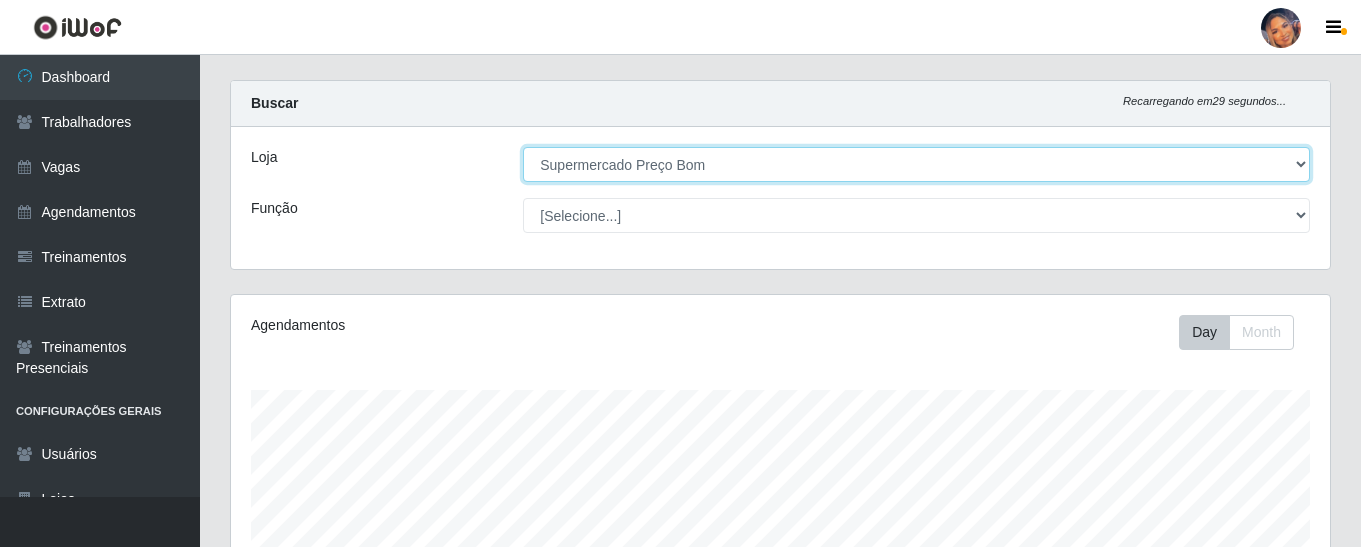scroll, scrollTop: 200, scrollLeft: 0, axis: vertical 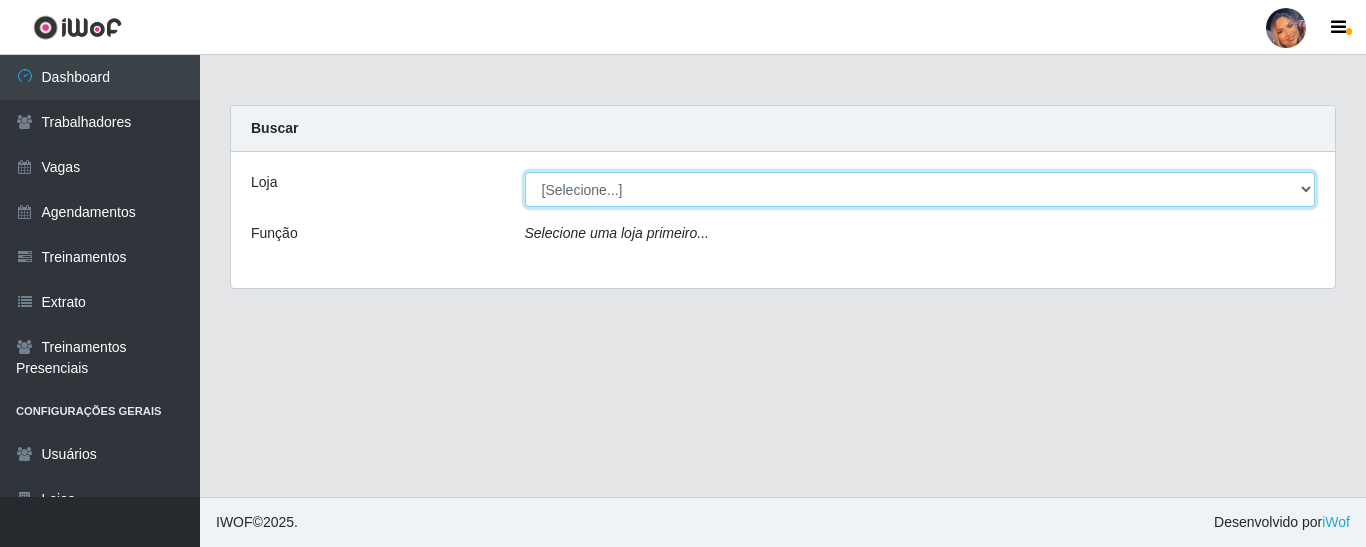 click on "[Selecione...] Supermercado Preço Bom" at bounding box center [920, 189] 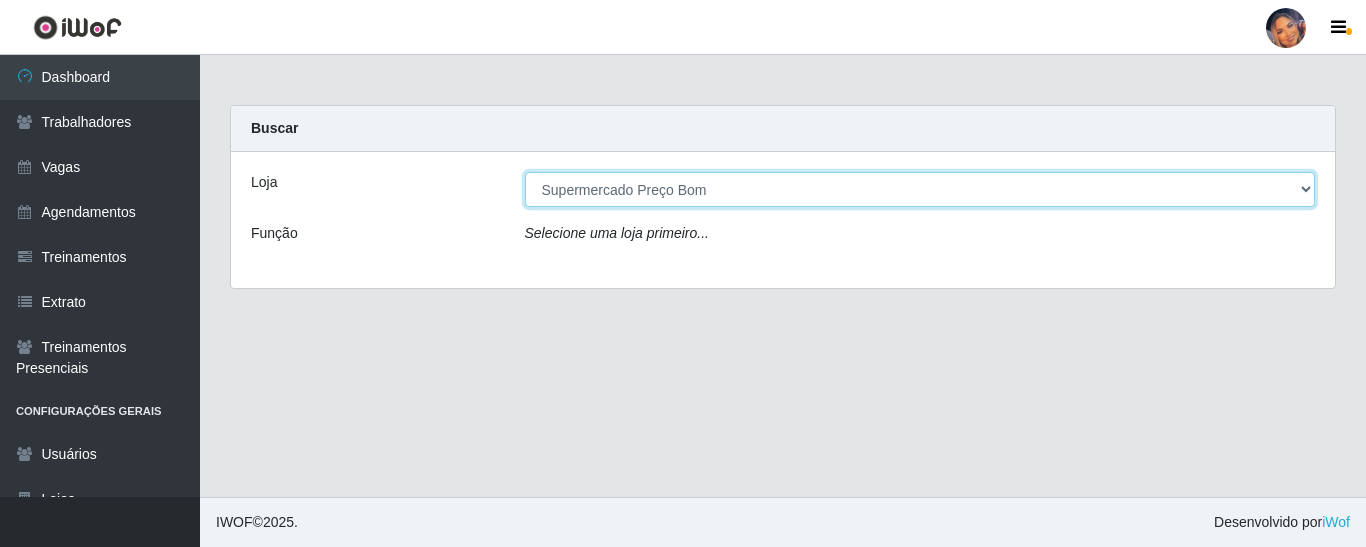 click on "[Selecione...] Supermercado Preço Bom" at bounding box center (920, 189) 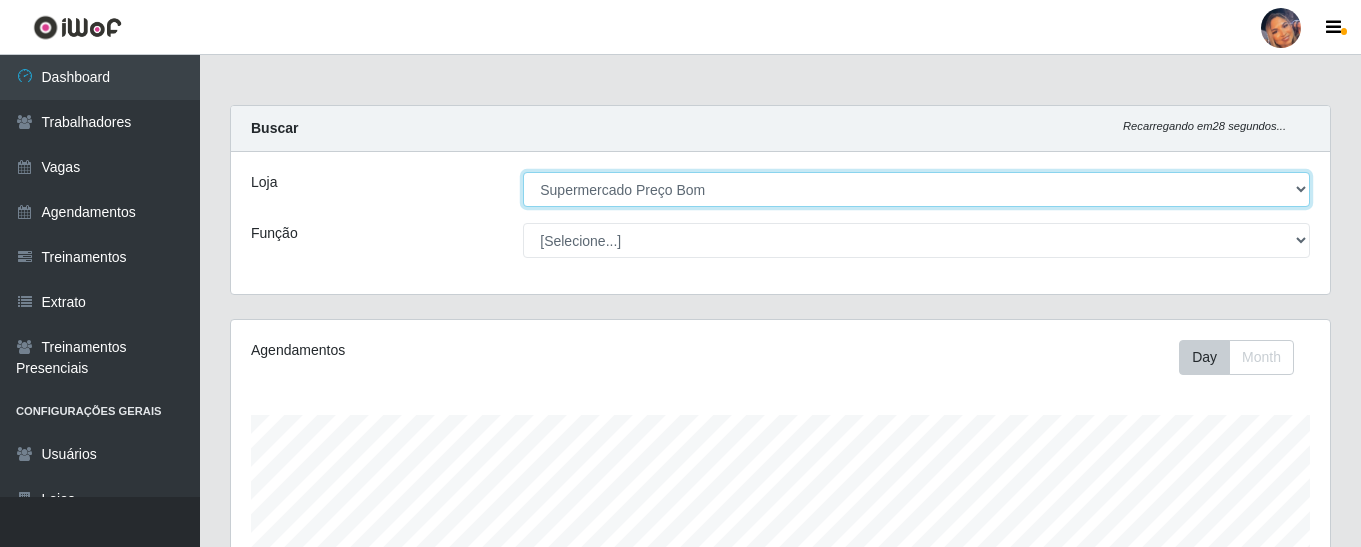scroll, scrollTop: 999585, scrollLeft: 998901, axis: both 